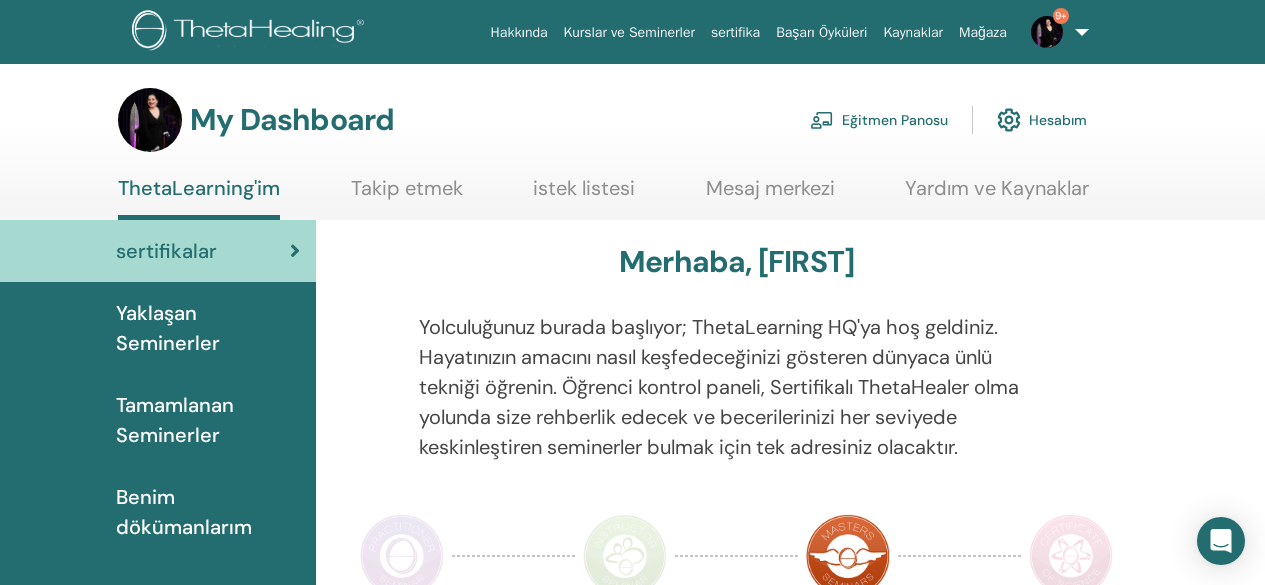 scroll, scrollTop: 0, scrollLeft: 0, axis: both 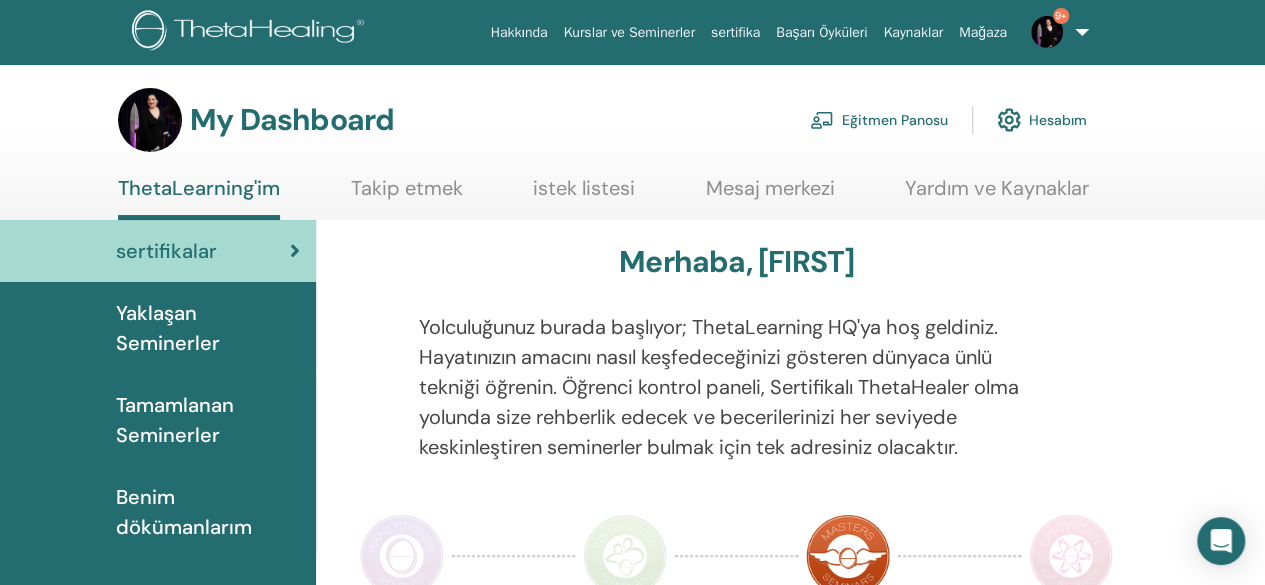 click on "Eğitmen Panosu" at bounding box center [879, 120] 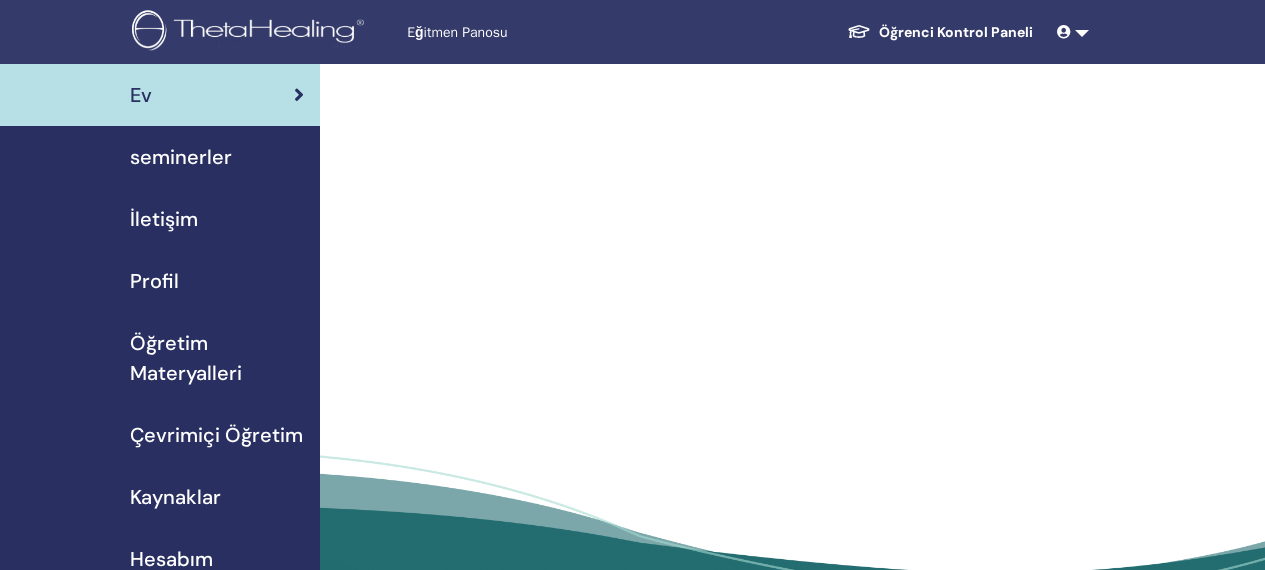 scroll, scrollTop: 0, scrollLeft: 0, axis: both 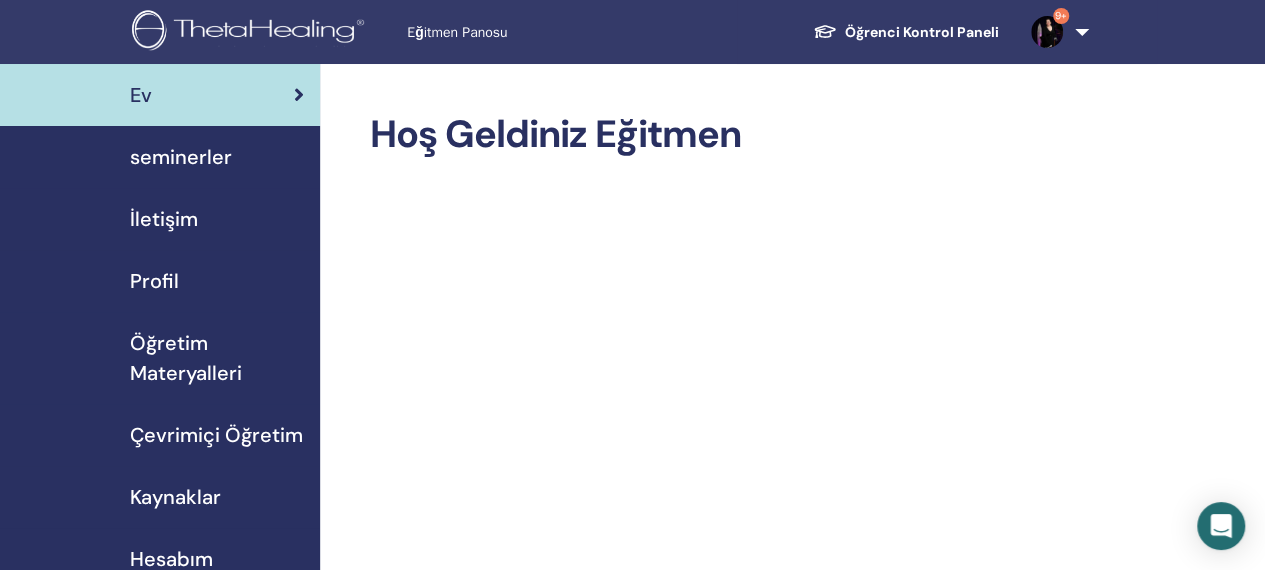 click on "seminerler" at bounding box center (160, 157) 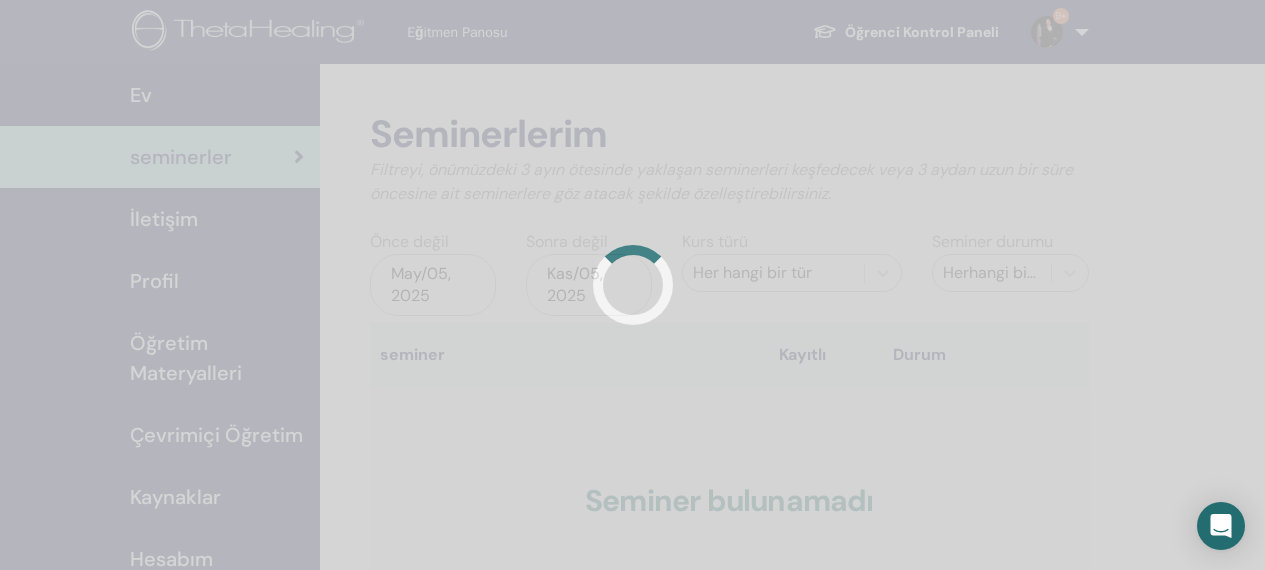 scroll, scrollTop: 0, scrollLeft: 0, axis: both 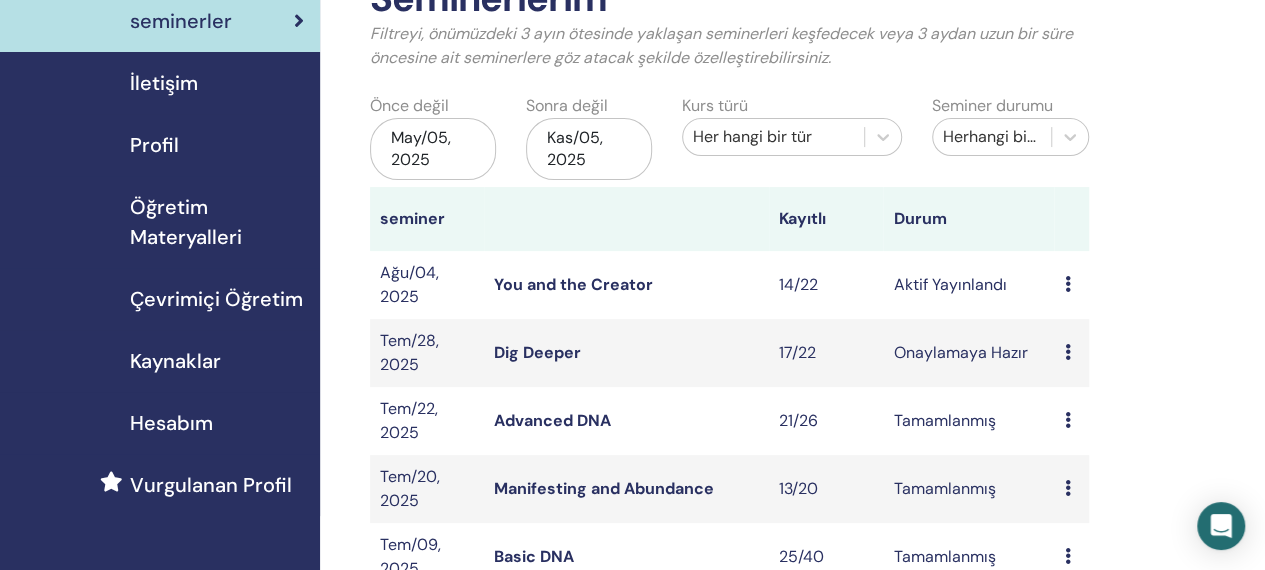 click on "You and the Creator" at bounding box center (573, 284) 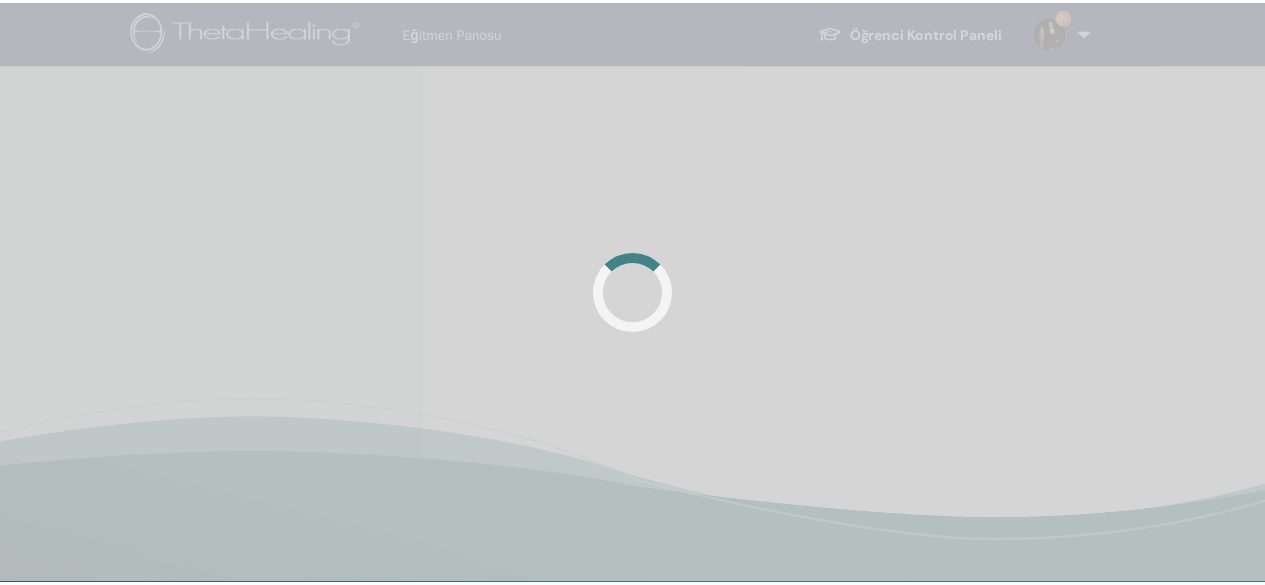 scroll, scrollTop: 0, scrollLeft: 0, axis: both 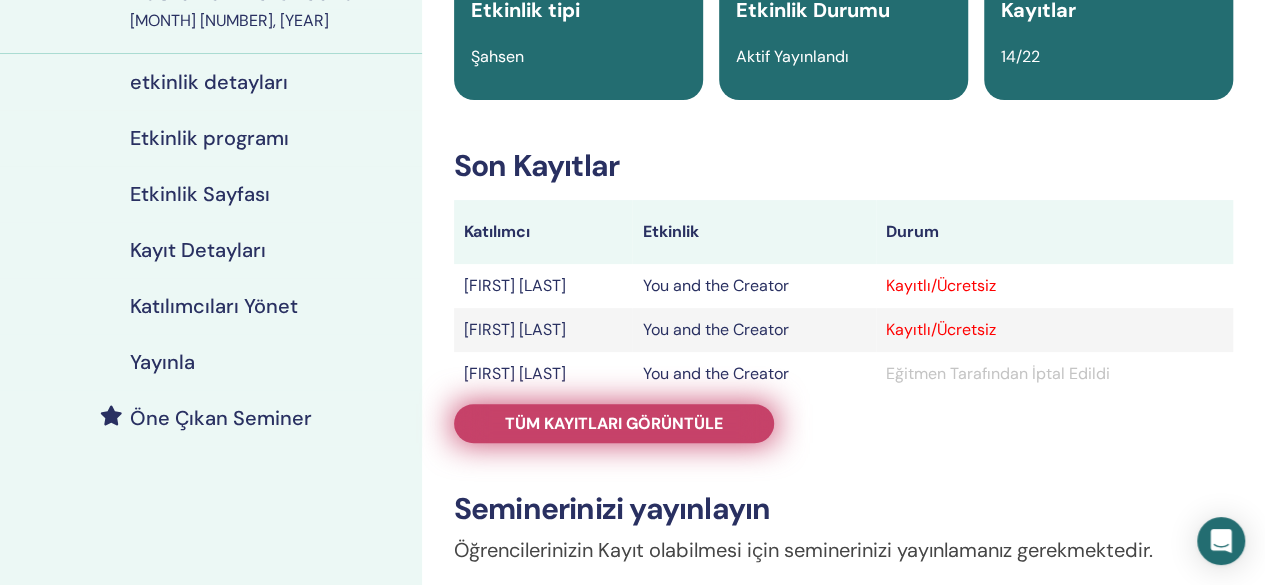 click on "Tüm kayıtları görüntüle" at bounding box center (614, 423) 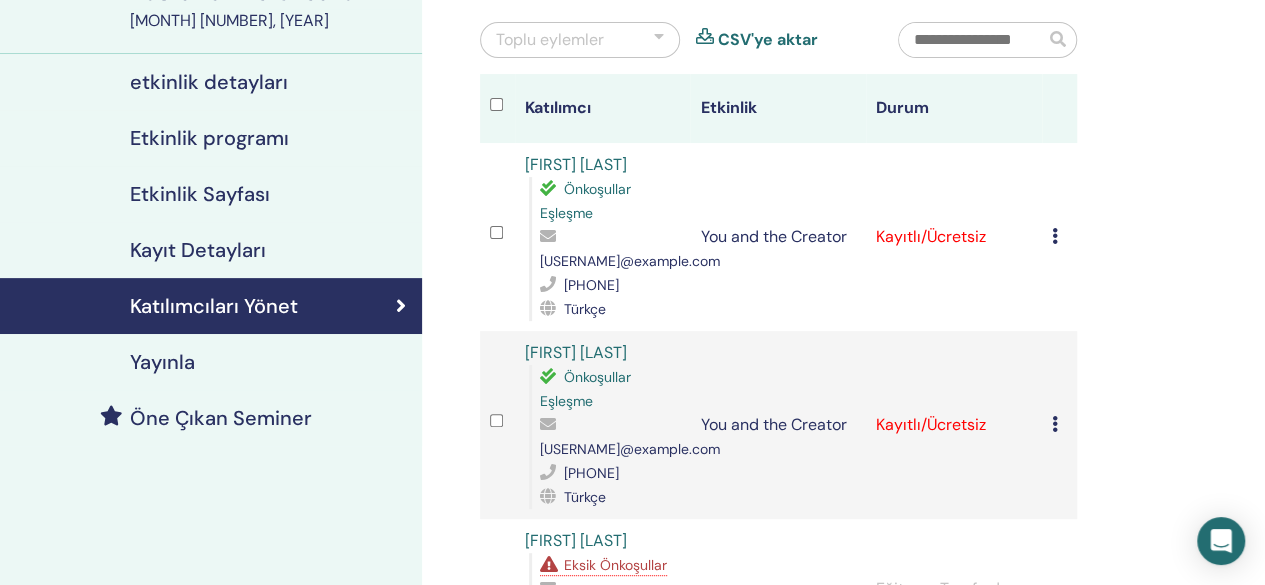 click on "Toplu eylemler" at bounding box center (580, 40) 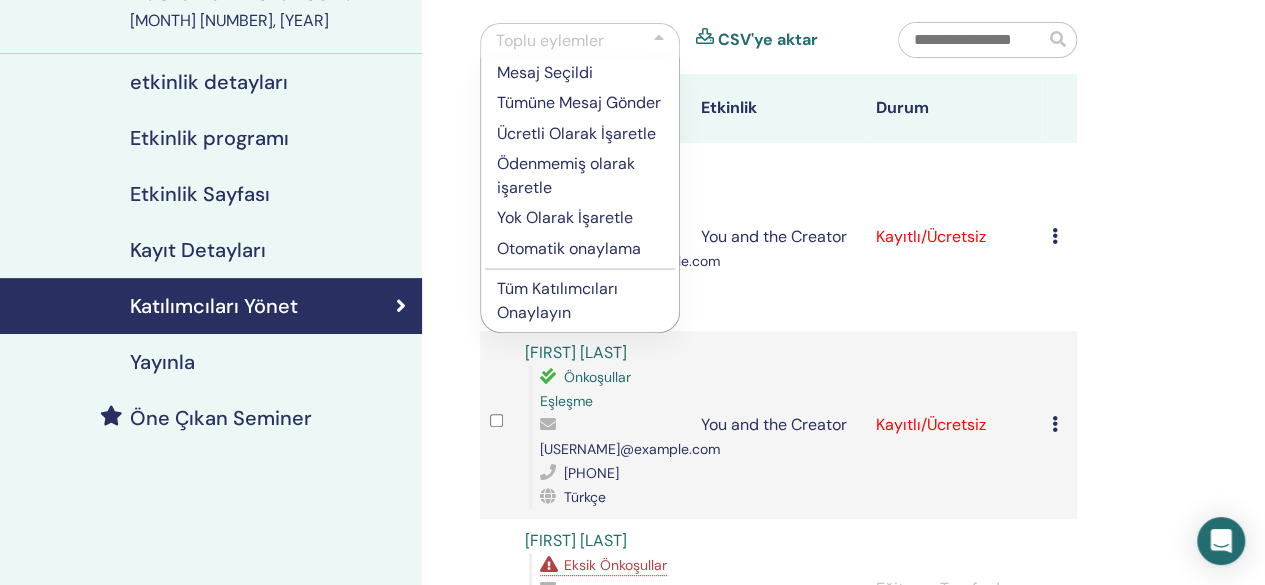 click on "Ücretli Olarak İşaretle" at bounding box center [580, 134] 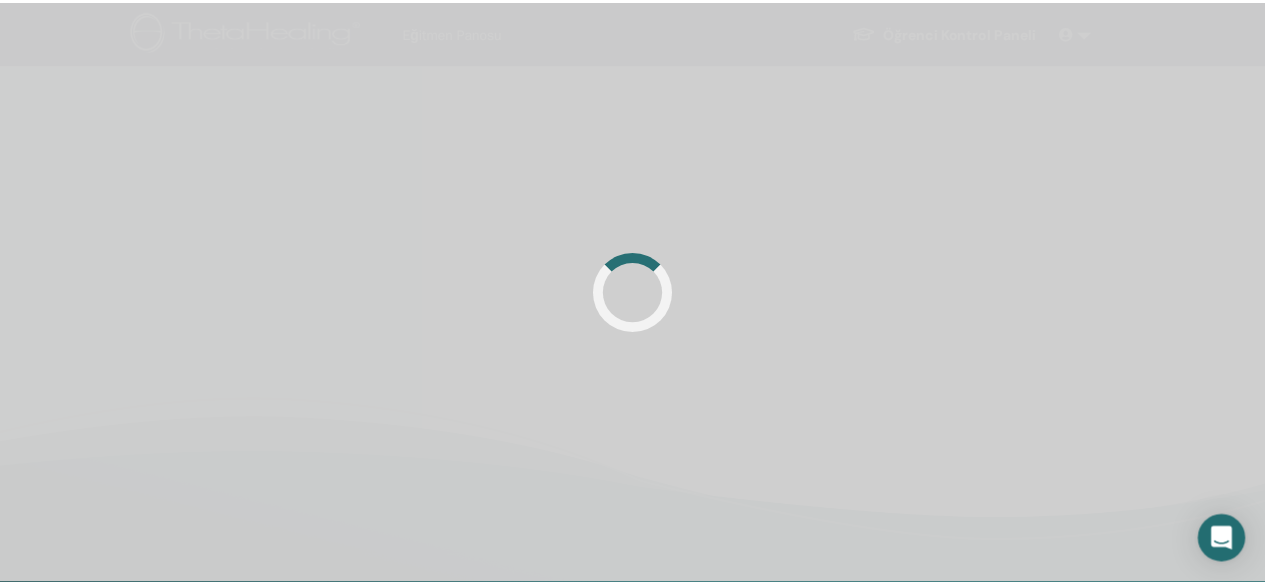 scroll, scrollTop: 0, scrollLeft: 0, axis: both 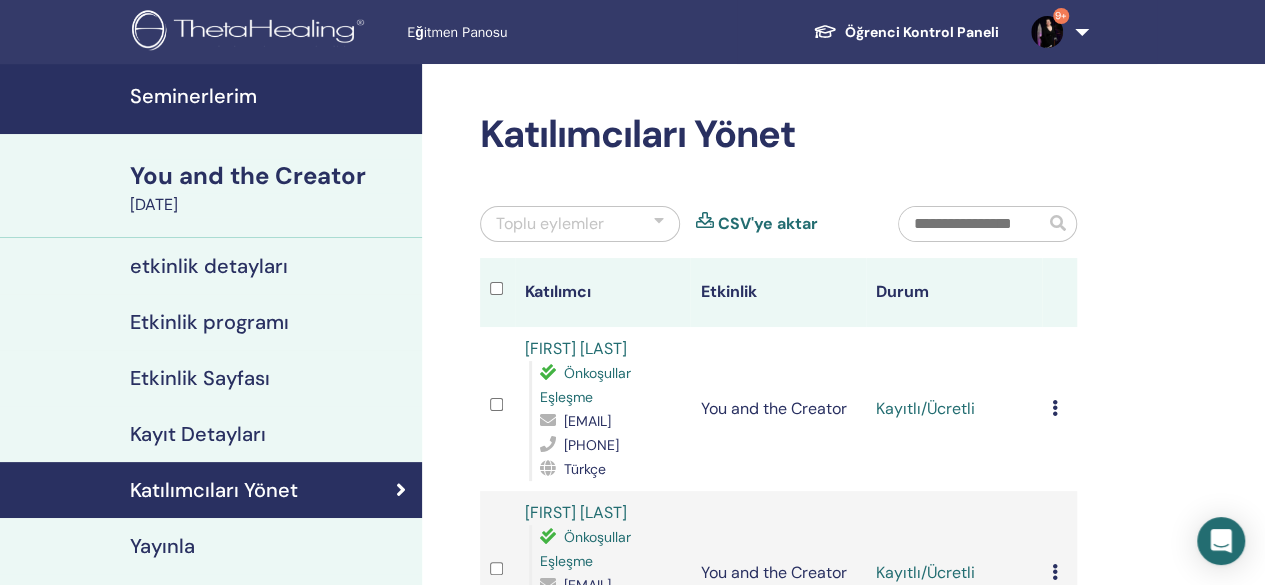 click at bounding box center (659, 224) 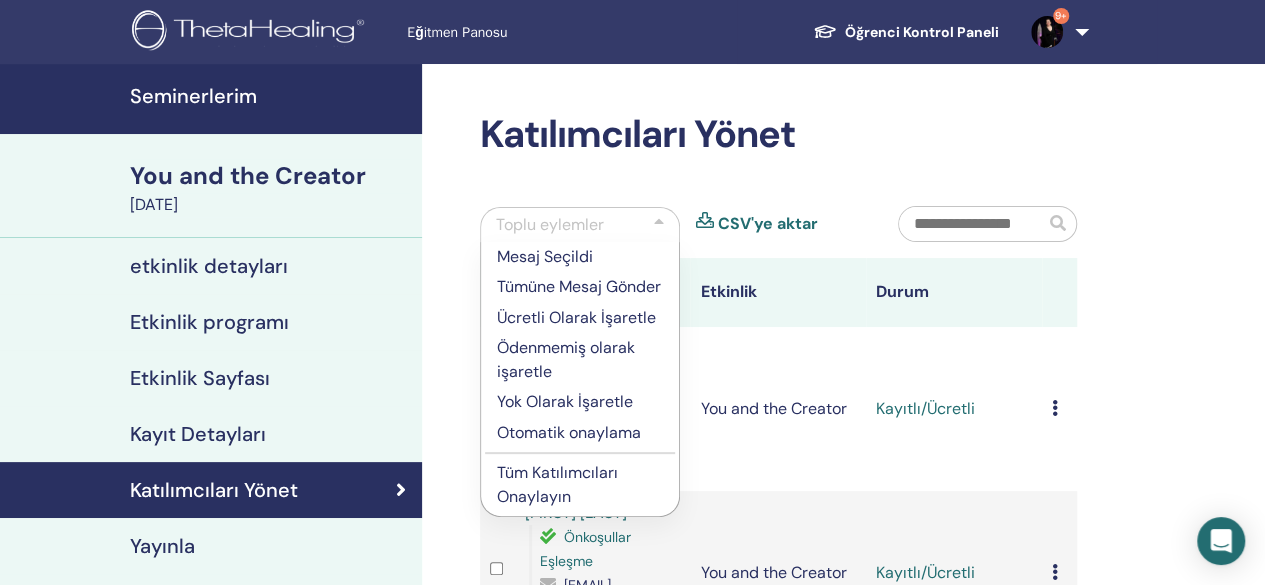 click on "Tüm Katılımcıları Onaylayın" at bounding box center [580, 485] 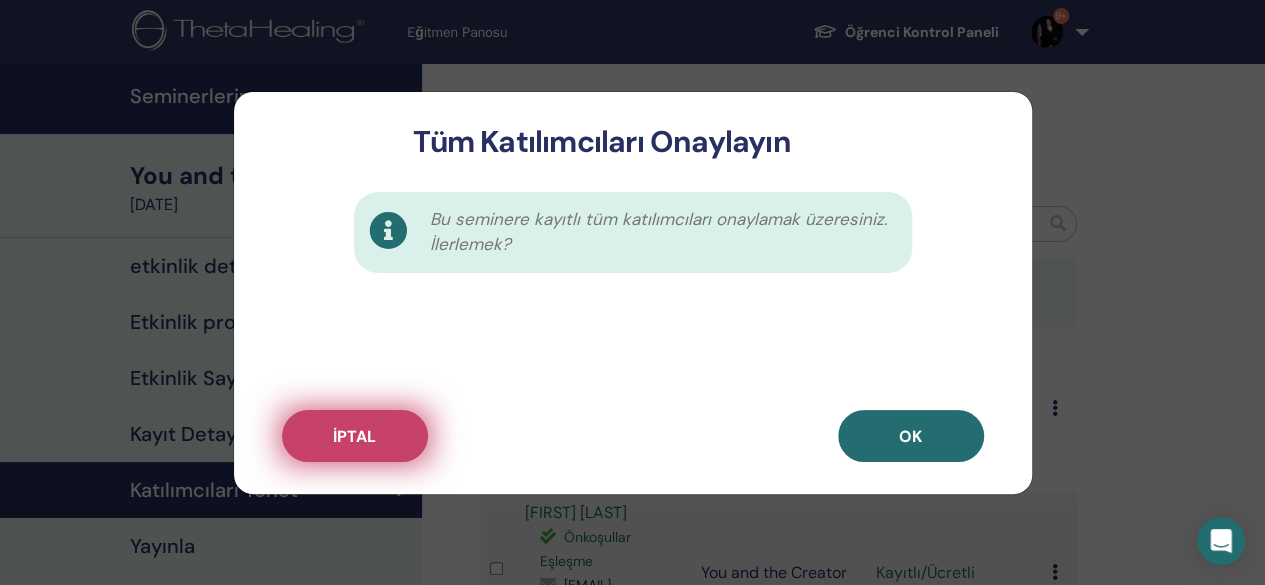 click on "İptal" at bounding box center [355, 436] 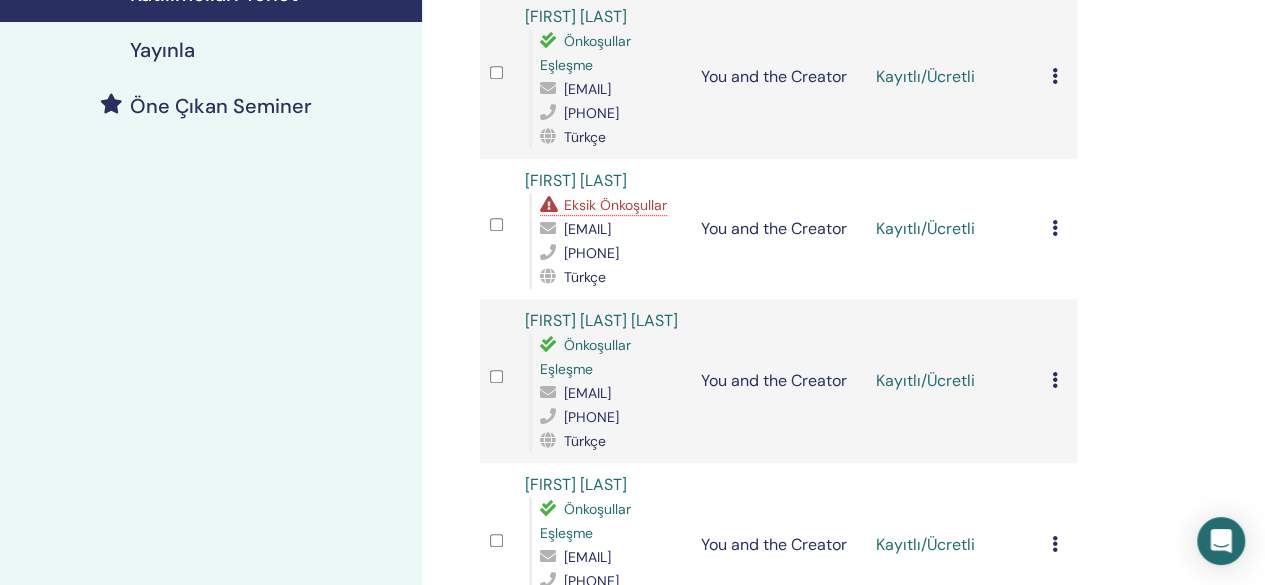 scroll, scrollTop: 500, scrollLeft: 0, axis: vertical 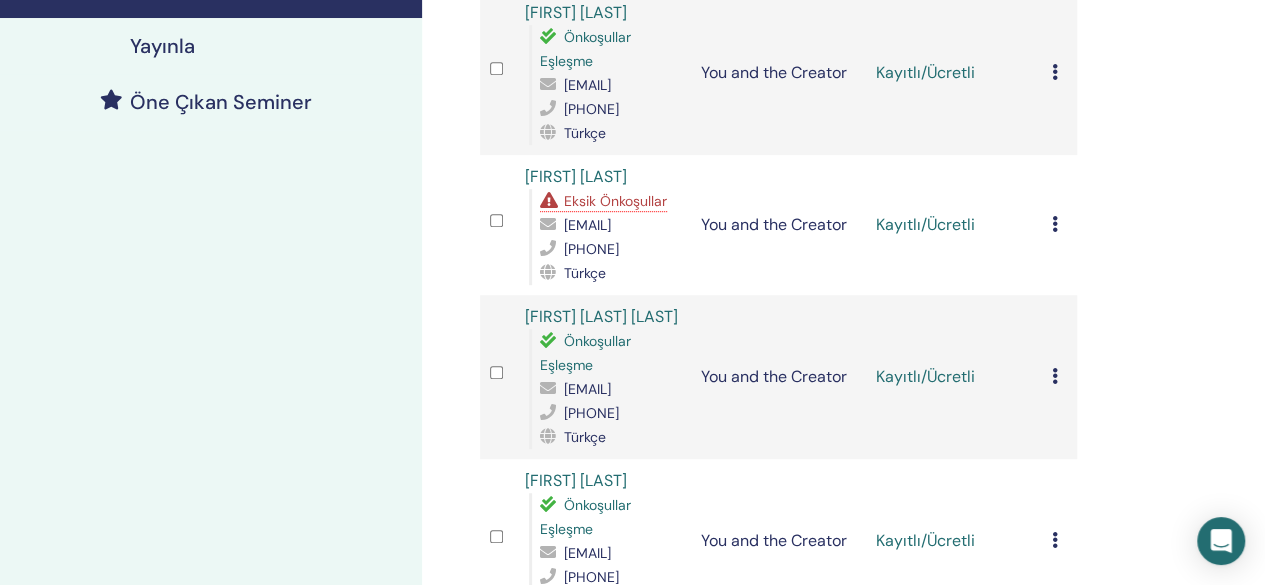 click at bounding box center [1055, 224] 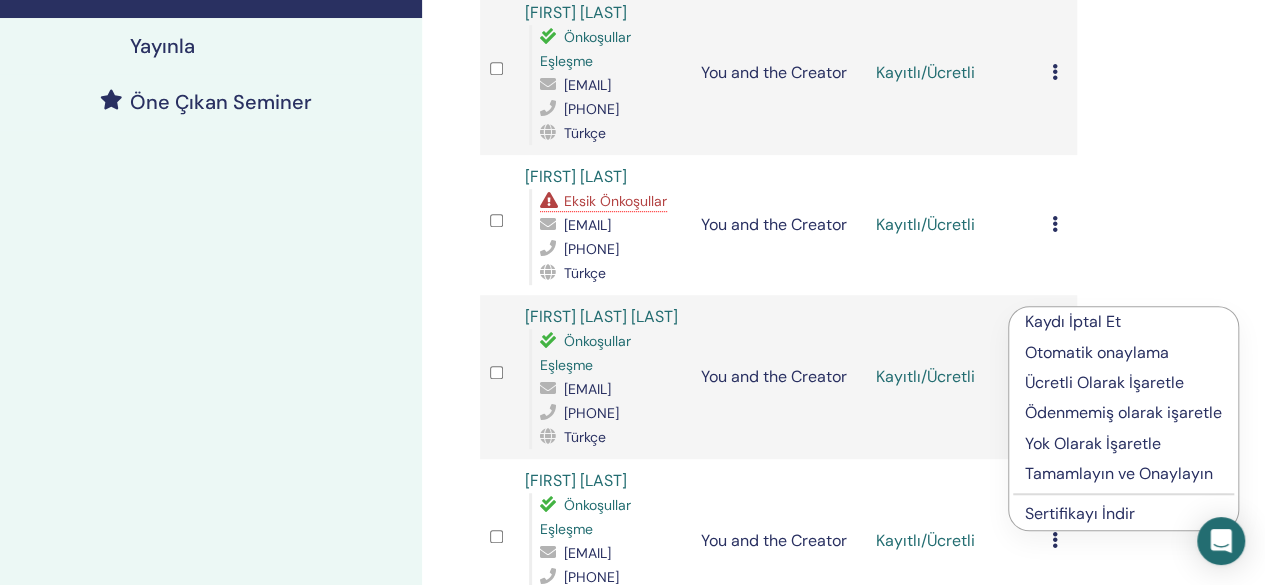 click on "Kaydı İptal Et" at bounding box center (1123, 322) 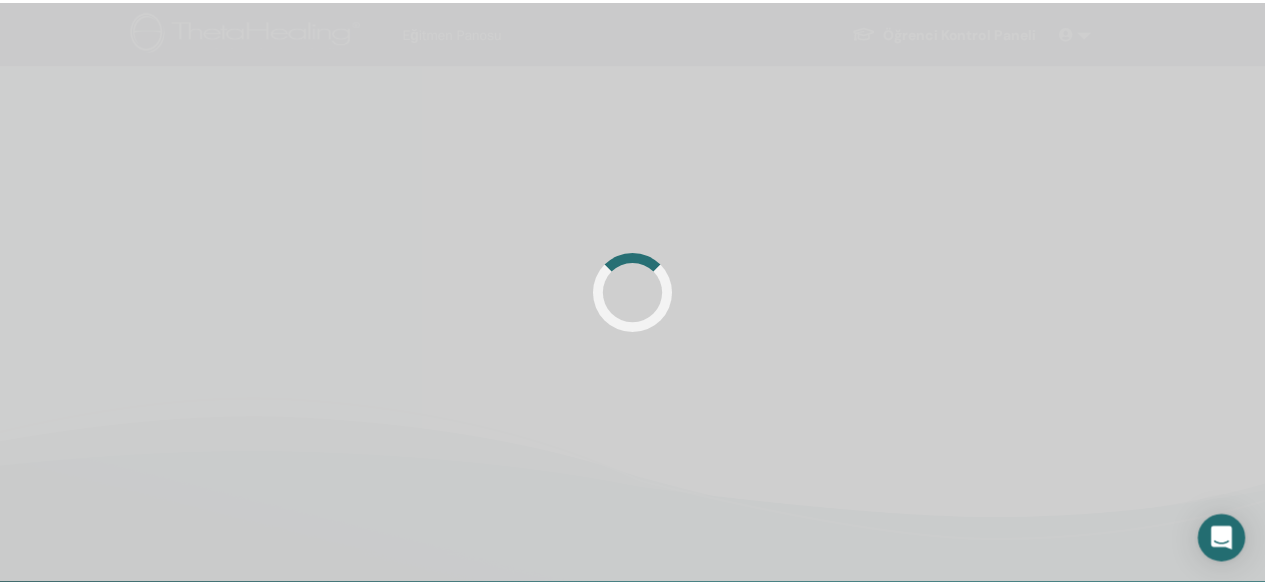 scroll, scrollTop: 0, scrollLeft: 0, axis: both 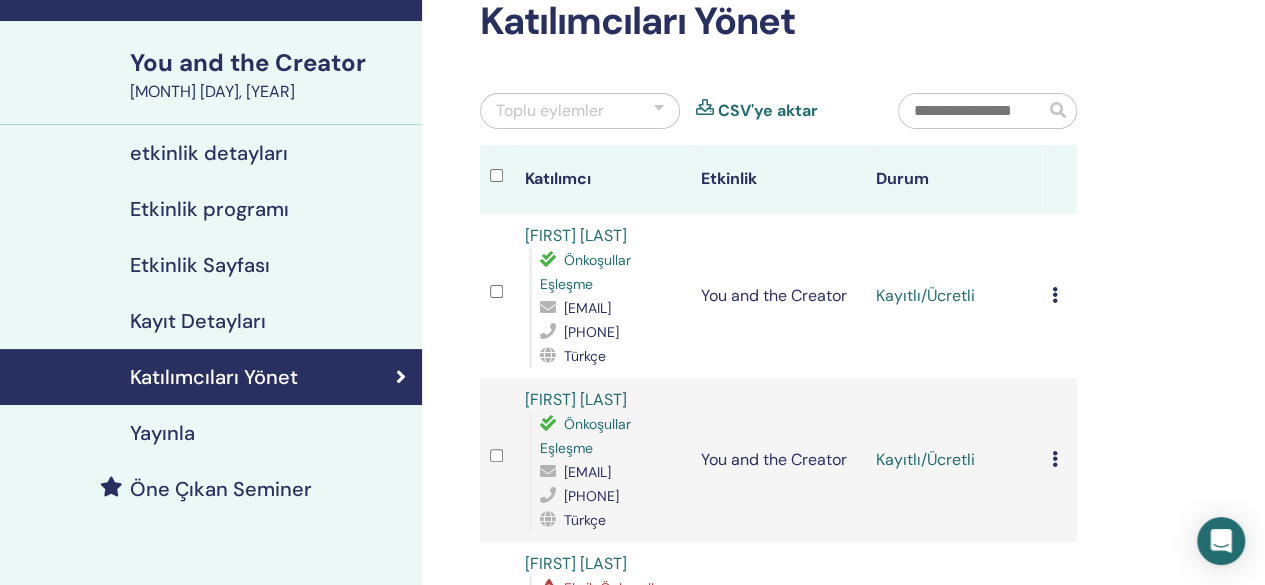 click at bounding box center (659, 111) 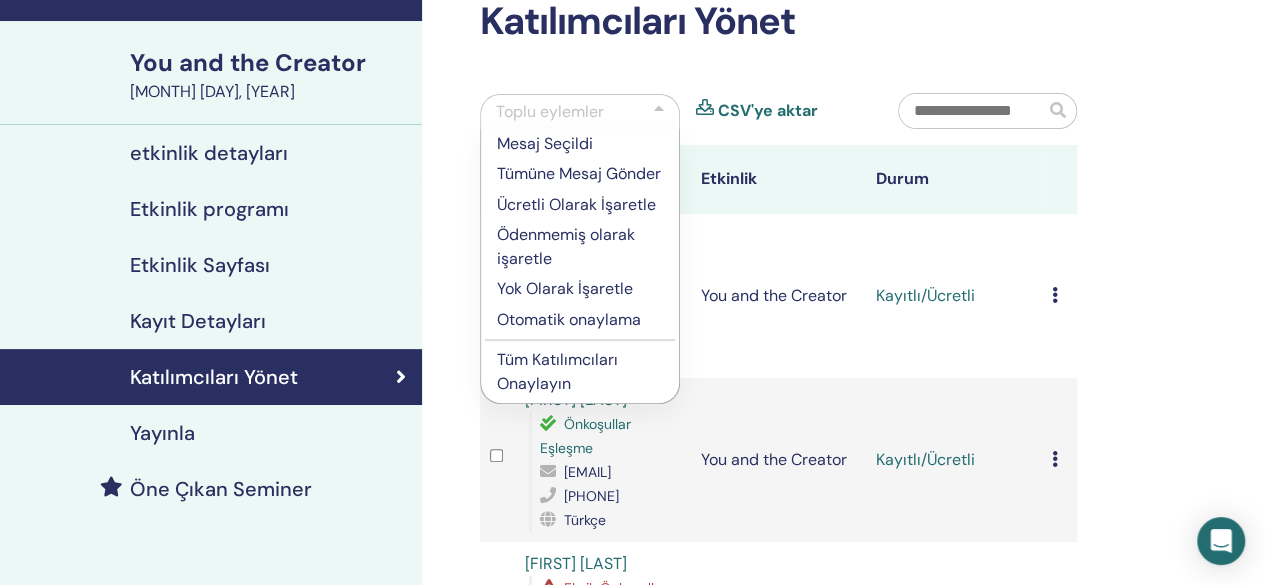 click on "Tüm Katılımcıları Onaylayın" at bounding box center (580, 372) 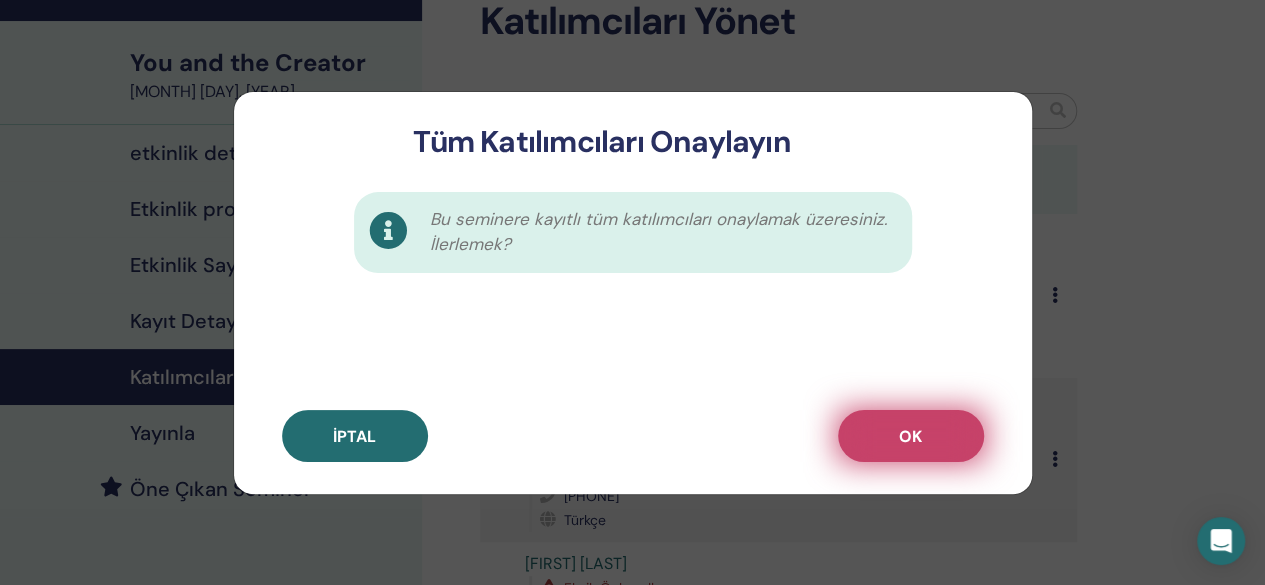 click on "OK" at bounding box center [911, 436] 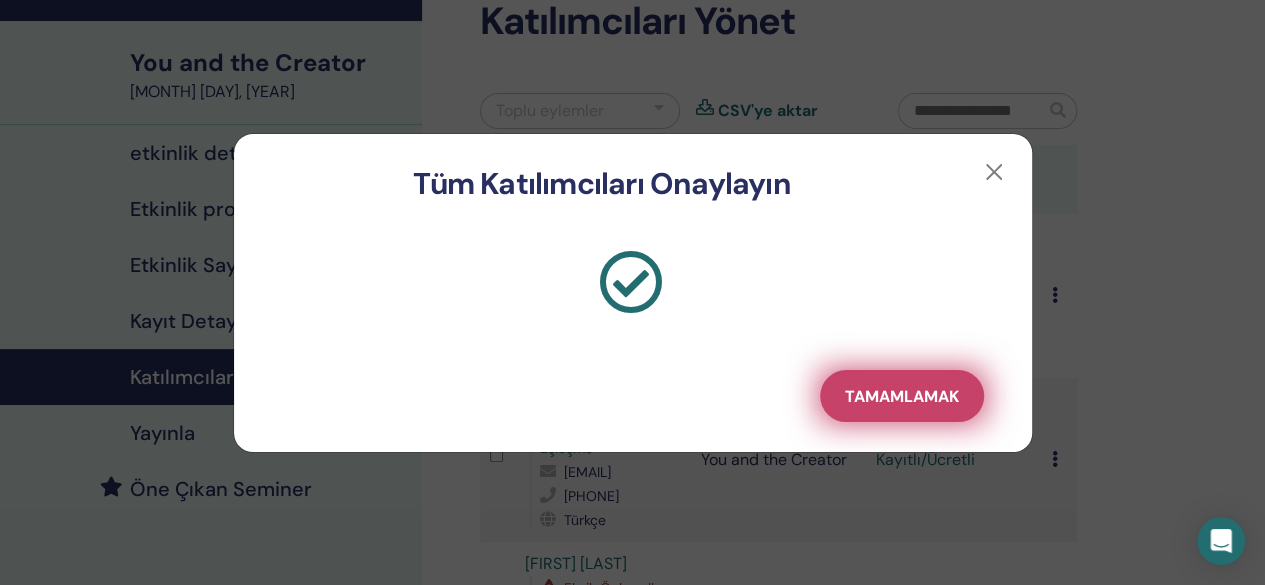 click on "Tamamlamak" at bounding box center (902, 396) 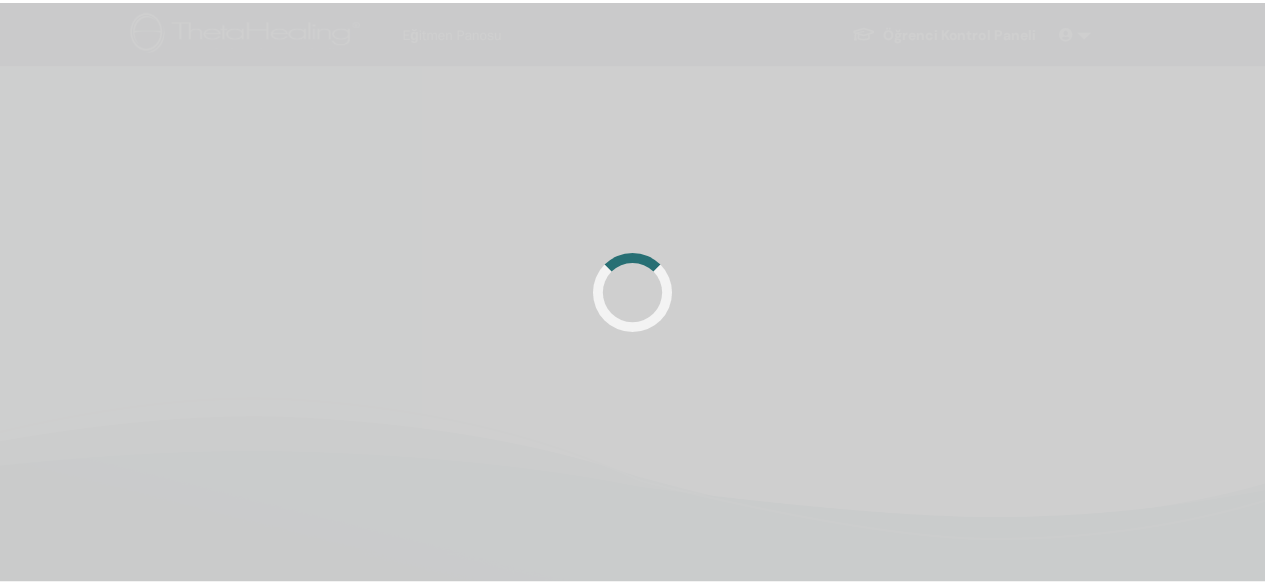 scroll, scrollTop: 113, scrollLeft: 0, axis: vertical 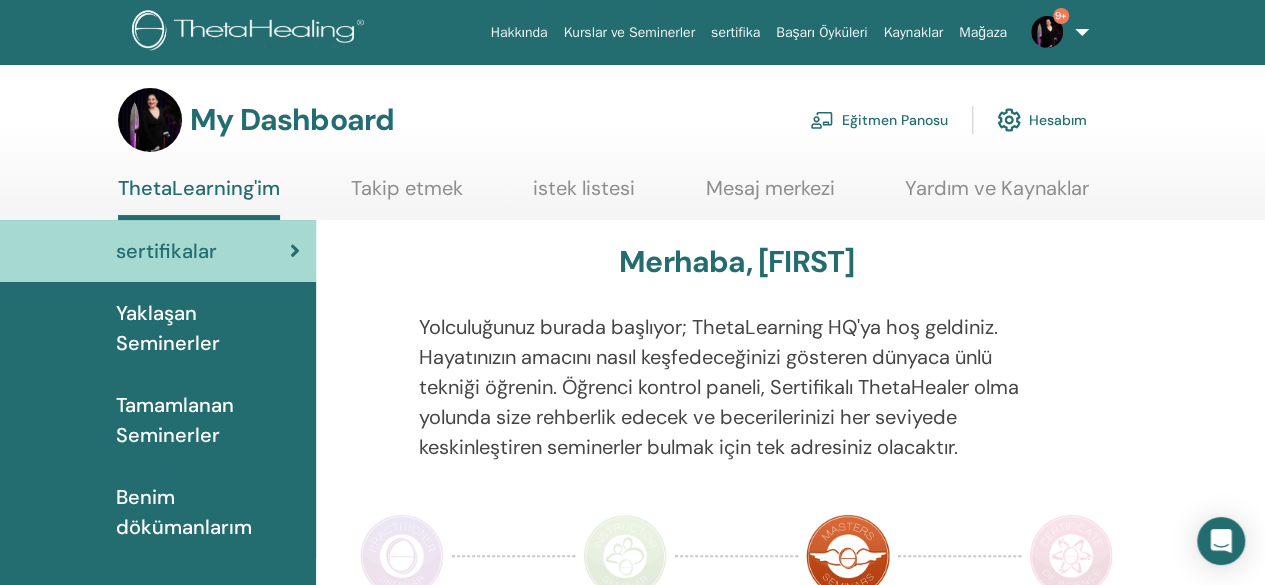 click on "Eğitmen Panosu" at bounding box center [879, 120] 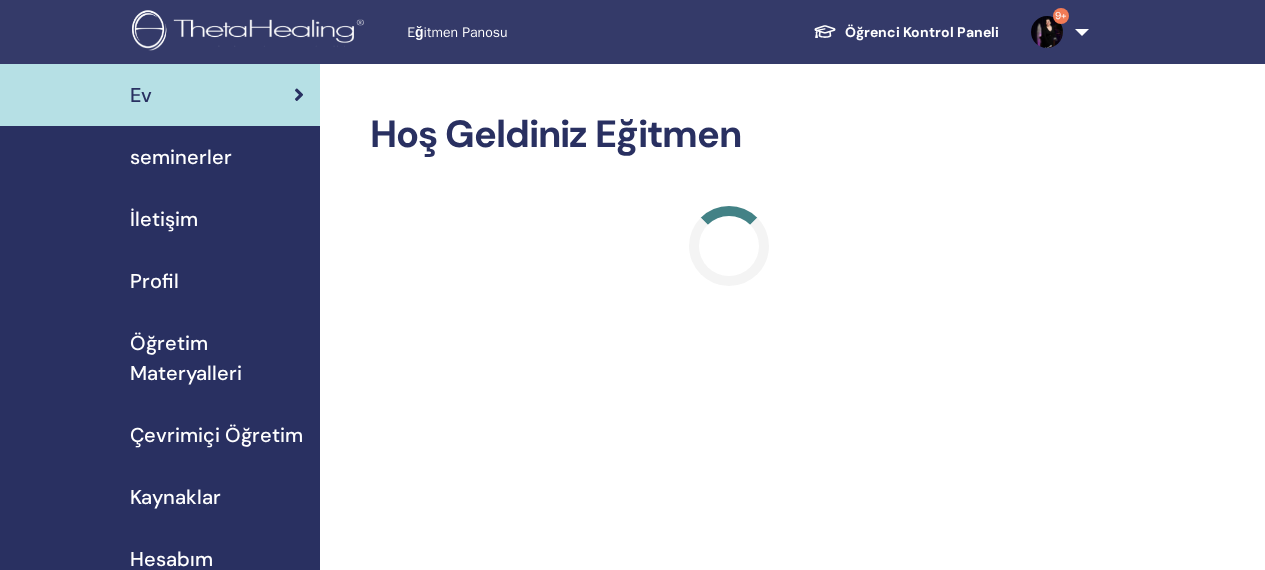 scroll, scrollTop: 0, scrollLeft: 0, axis: both 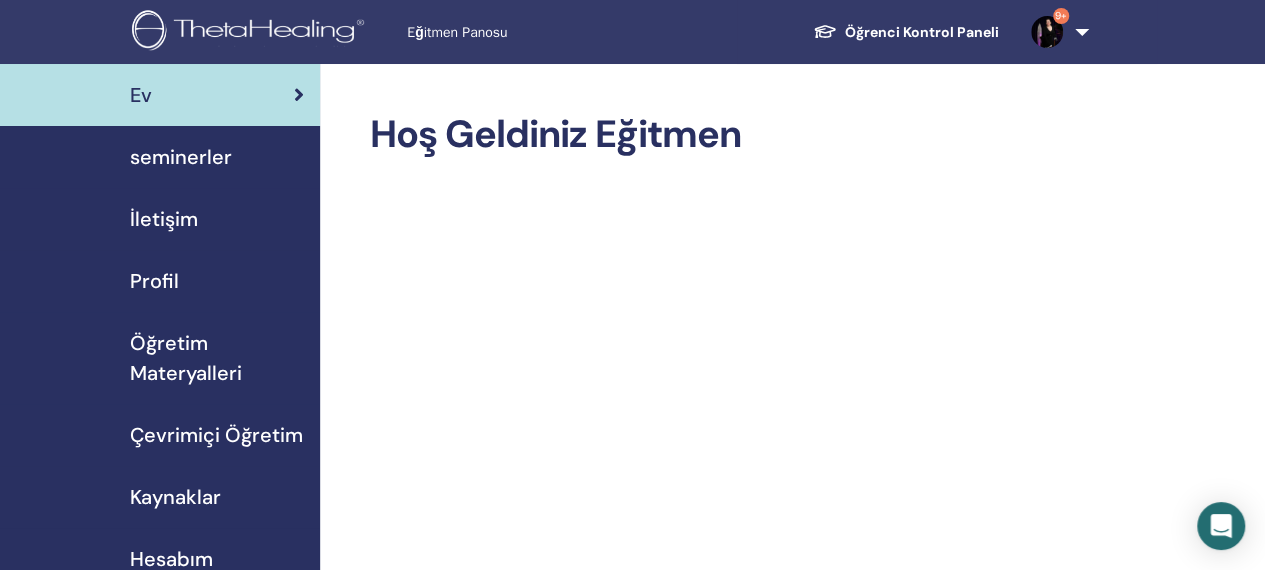 click on "seminerler" at bounding box center (181, 157) 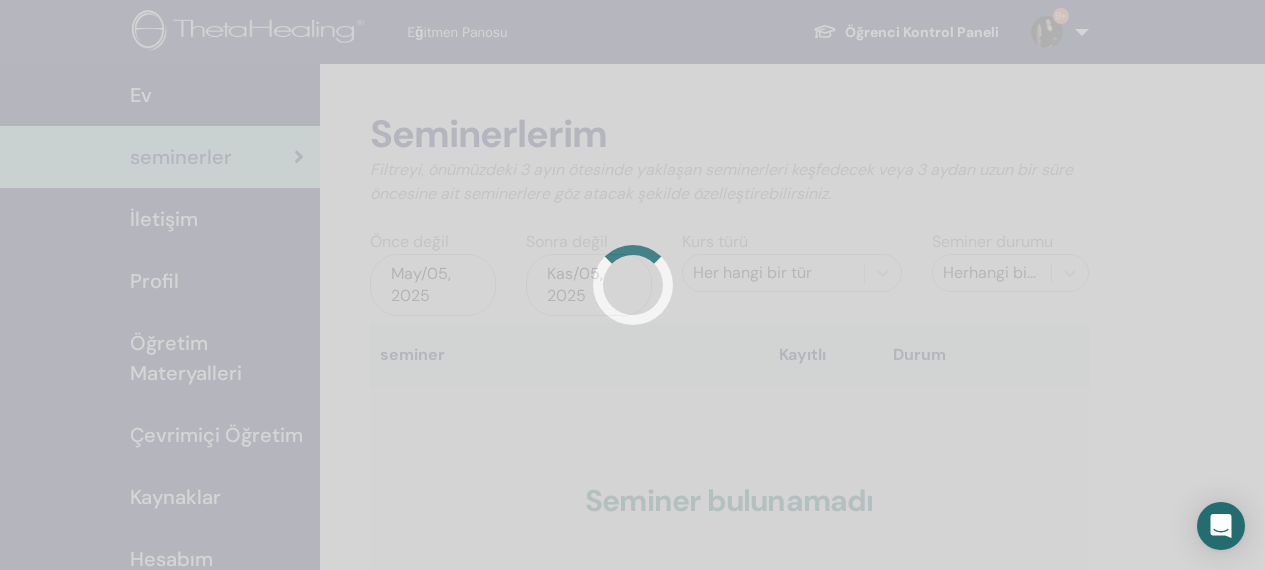 scroll, scrollTop: 0, scrollLeft: 0, axis: both 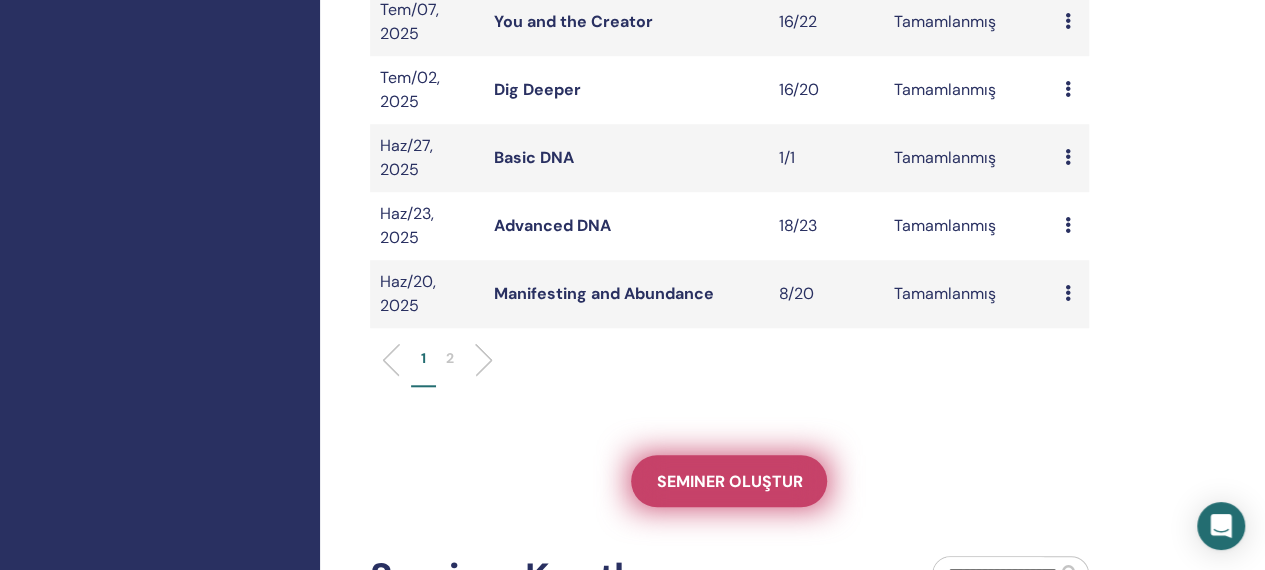 click on "Seminer oluştur" at bounding box center [729, 481] 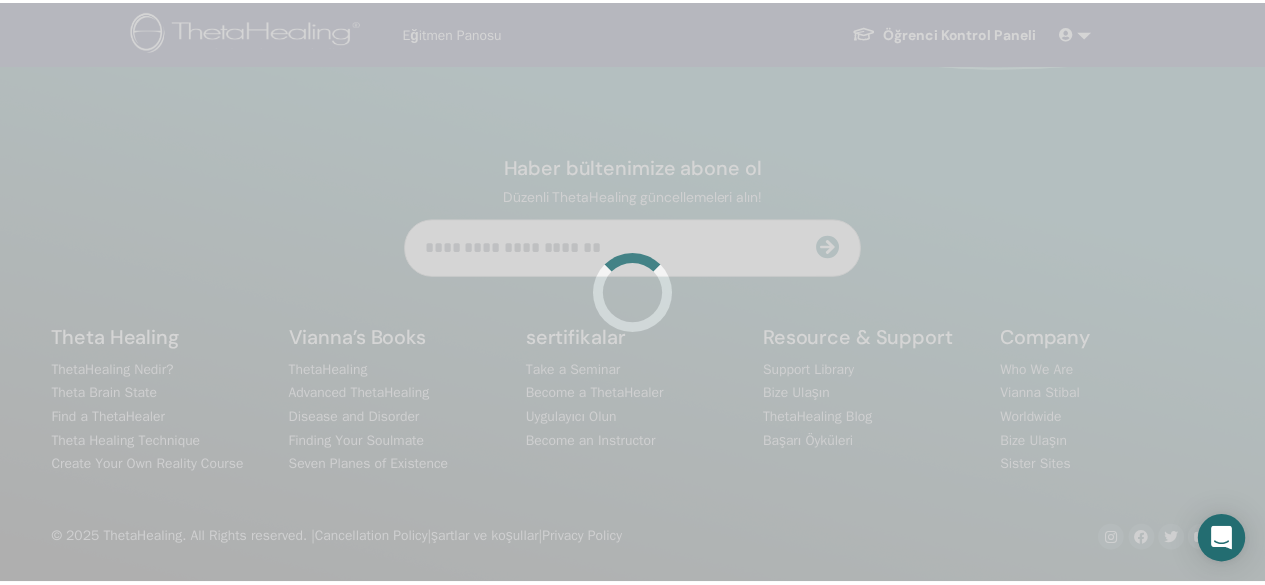 scroll, scrollTop: 0, scrollLeft: 0, axis: both 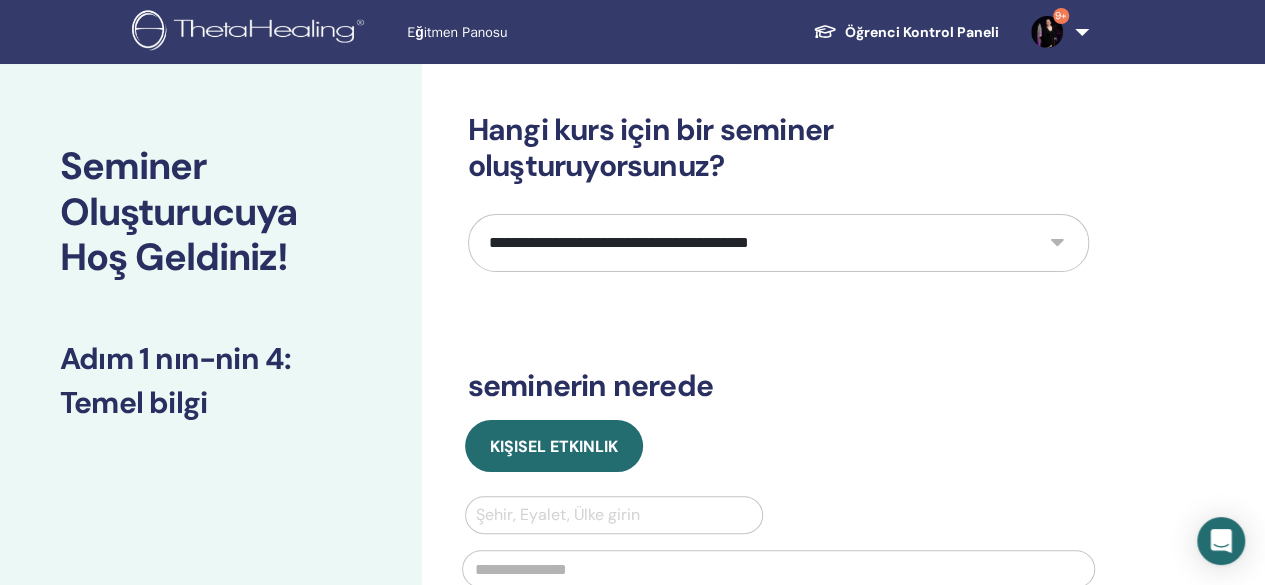 click on "**********" at bounding box center [778, 243] 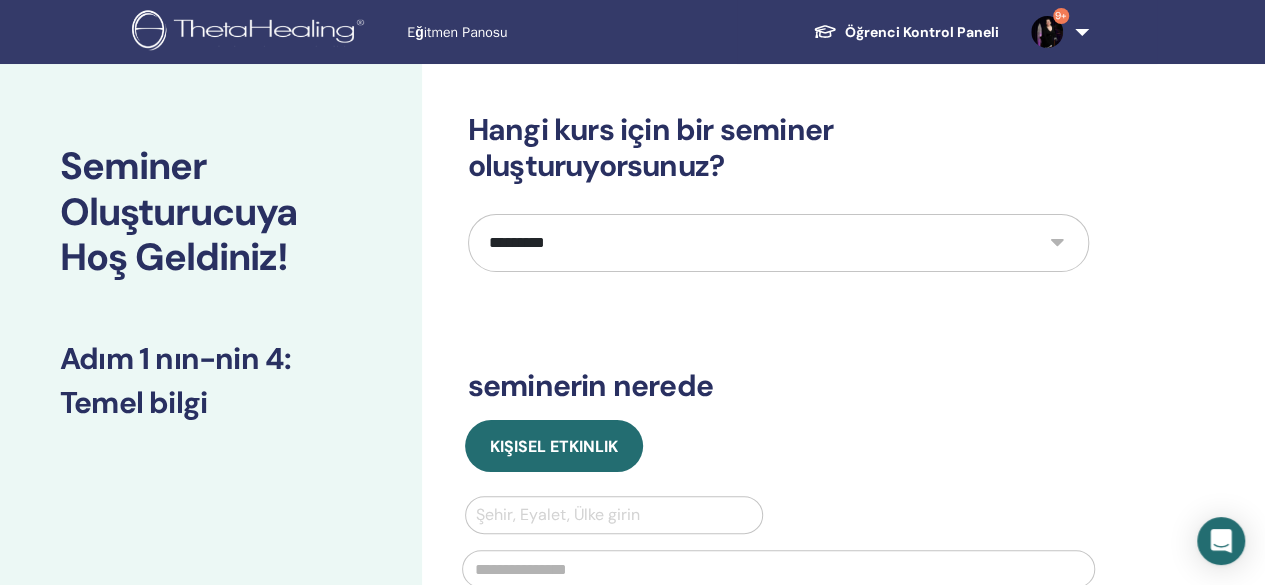 click on "**********" at bounding box center [778, 243] 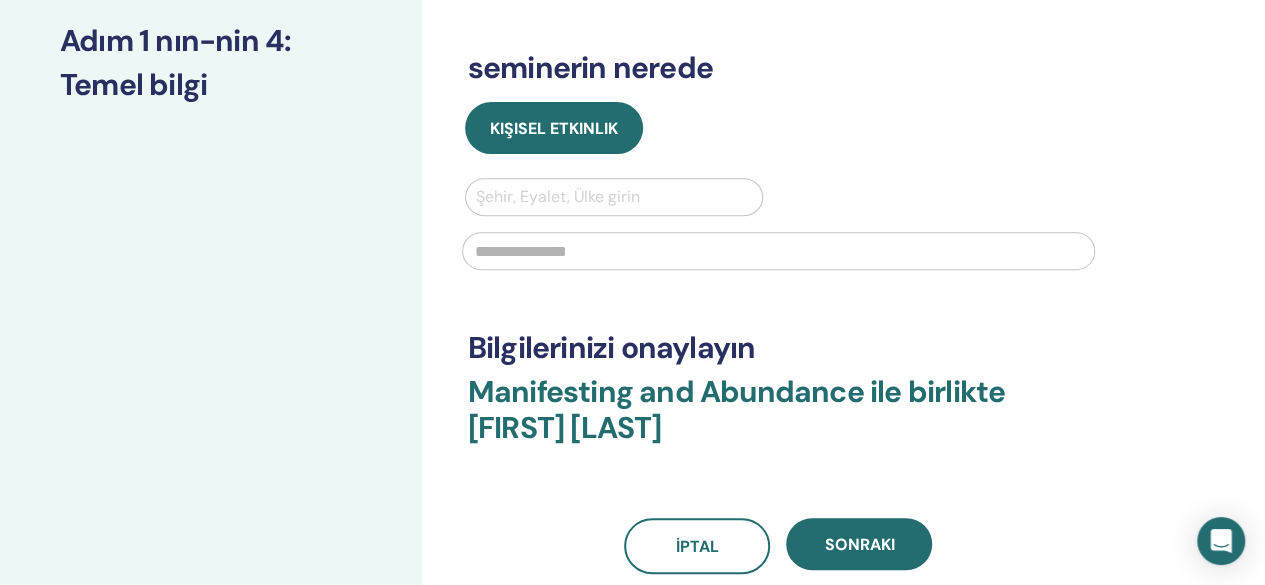 scroll, scrollTop: 334, scrollLeft: 0, axis: vertical 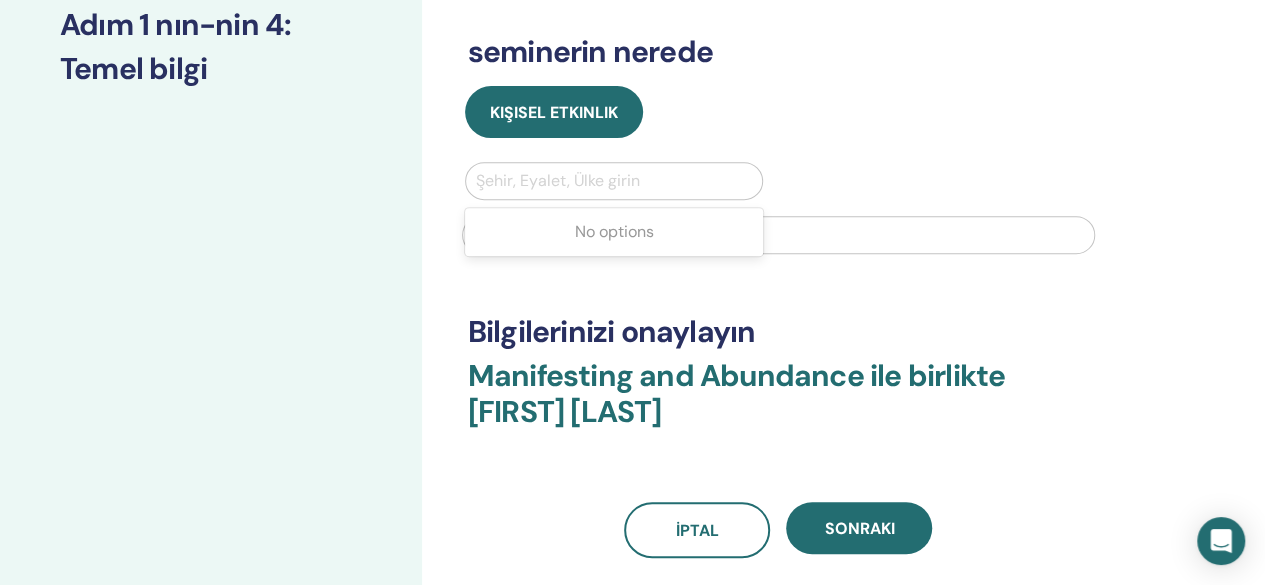 click at bounding box center [614, 181] 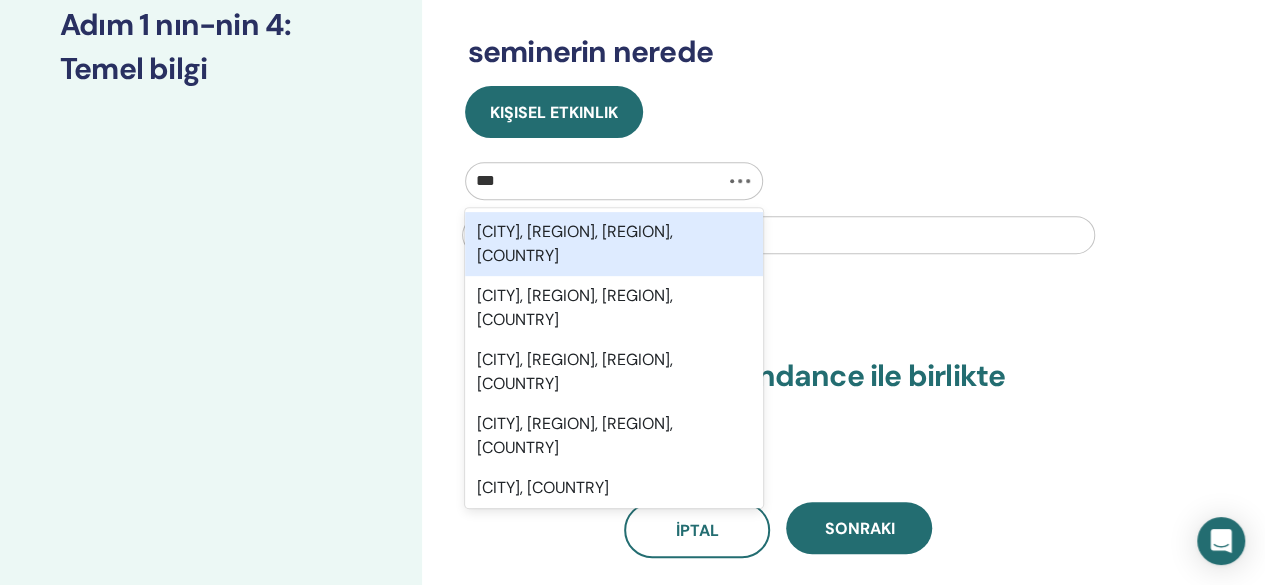 type on "****" 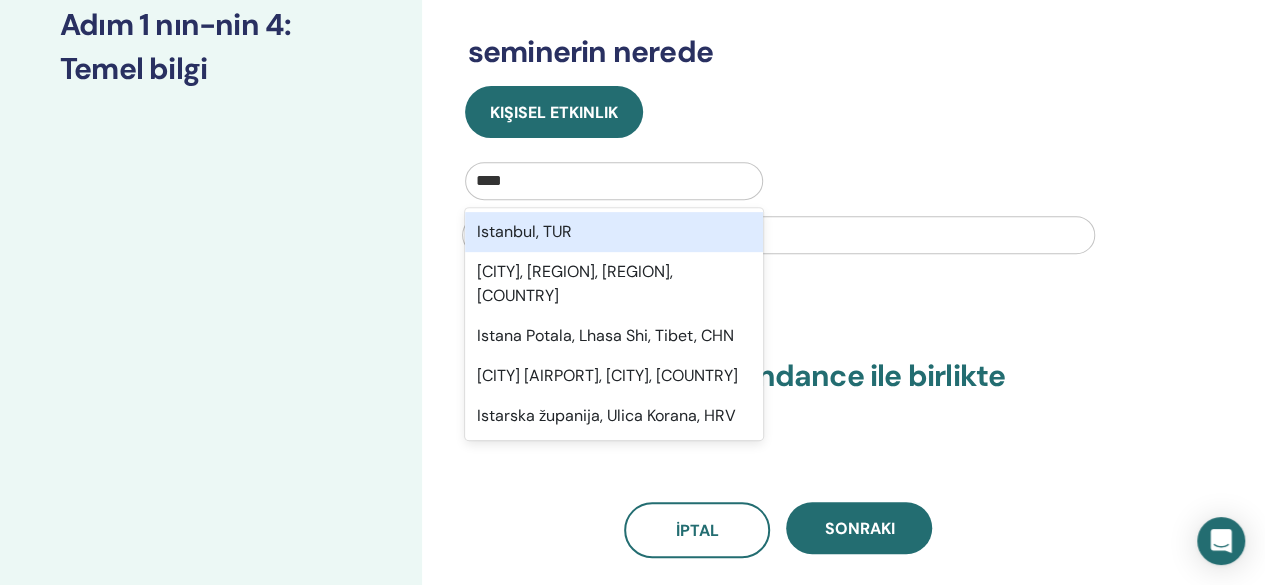 click on "Istanbul, TUR" at bounding box center [614, 232] 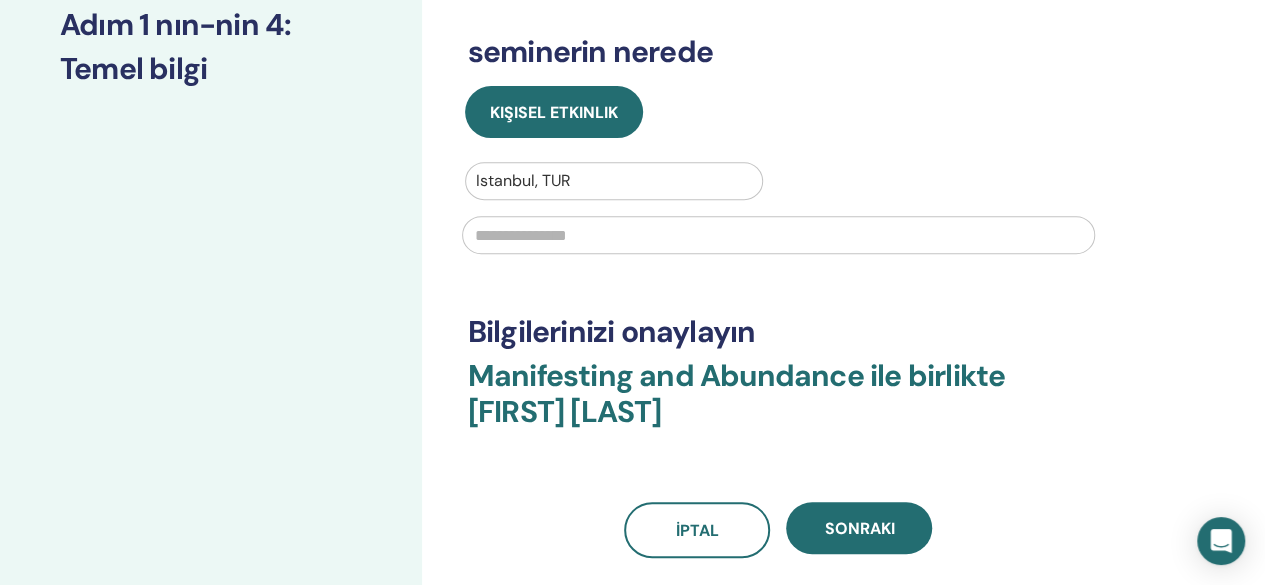 click at bounding box center (778, 235) 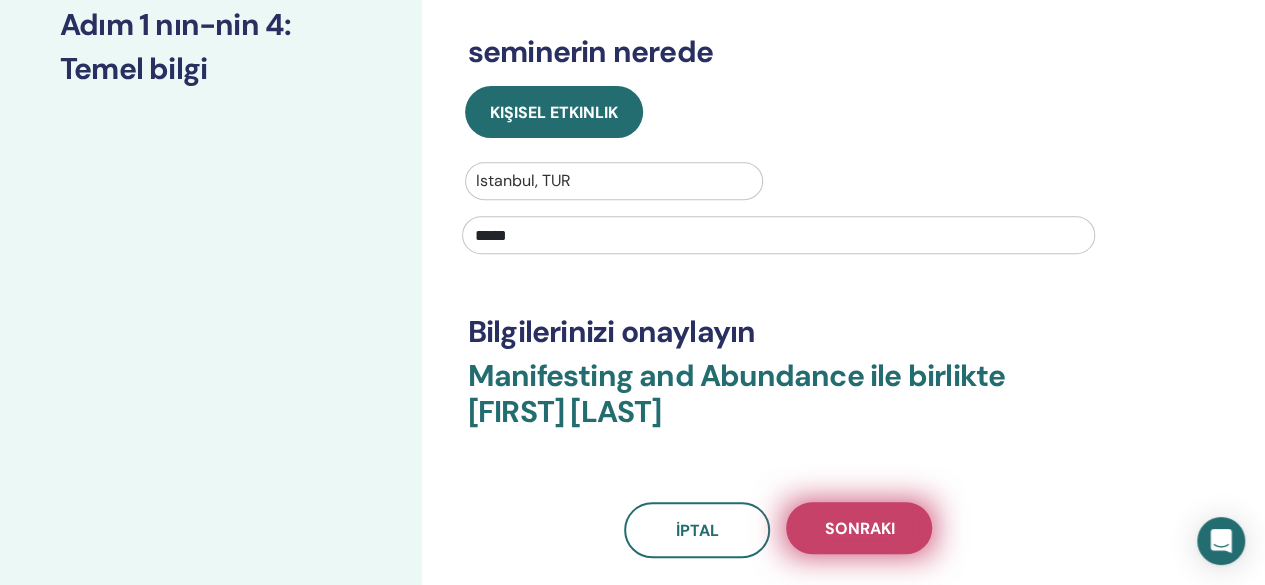 type on "*****" 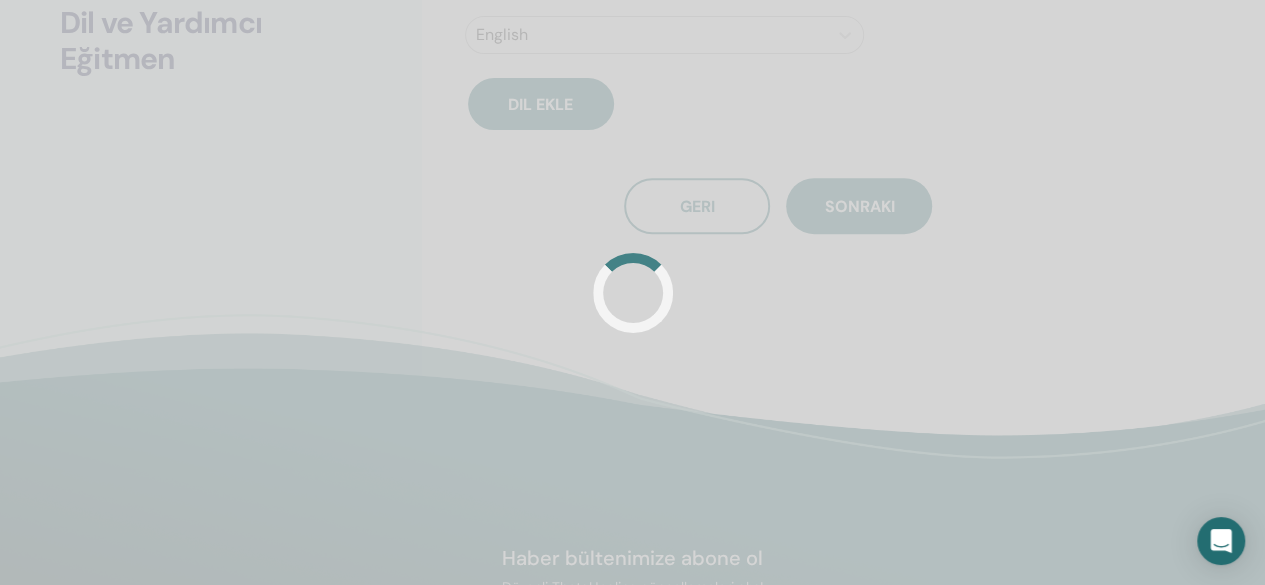 scroll, scrollTop: 288, scrollLeft: 0, axis: vertical 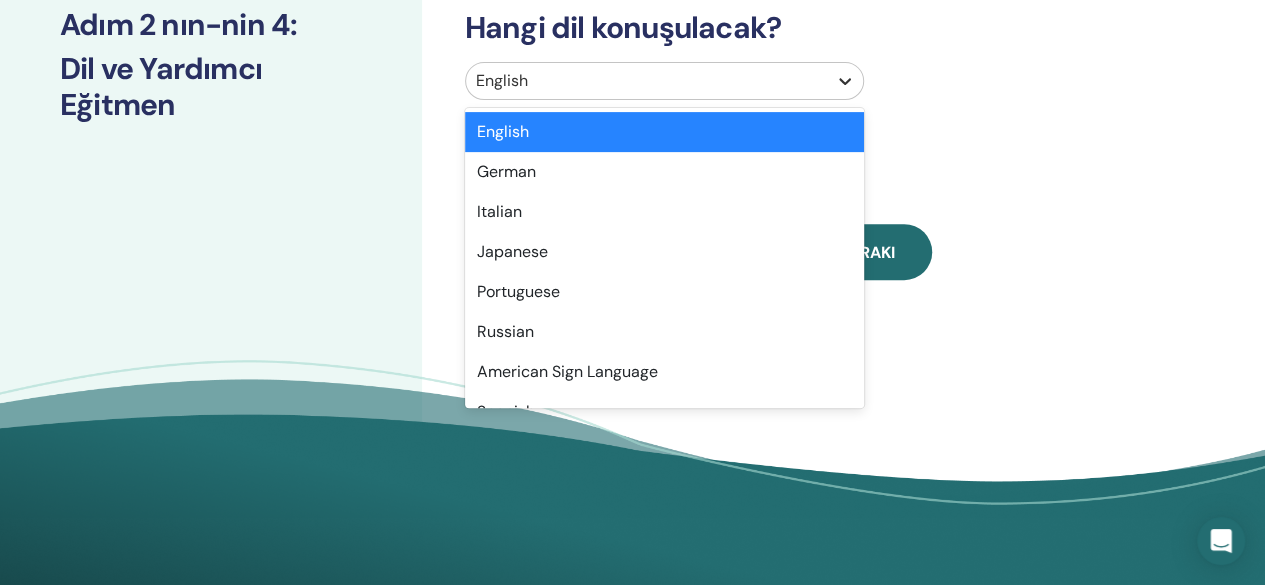 click 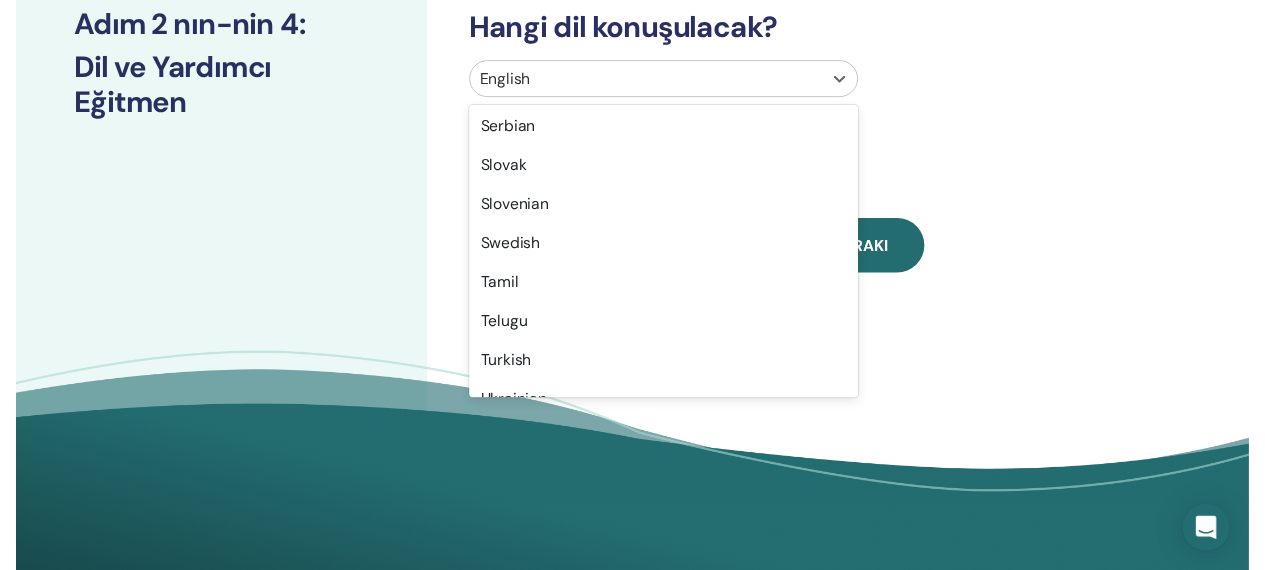 scroll, scrollTop: 1504, scrollLeft: 0, axis: vertical 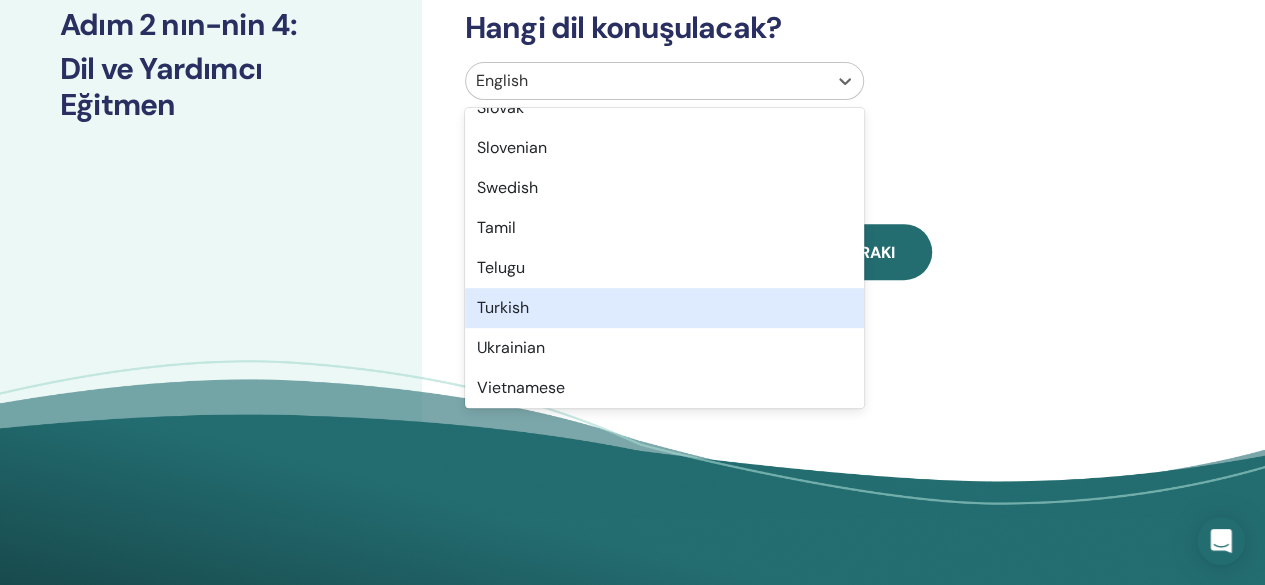 click on "Turkish" at bounding box center (664, 308) 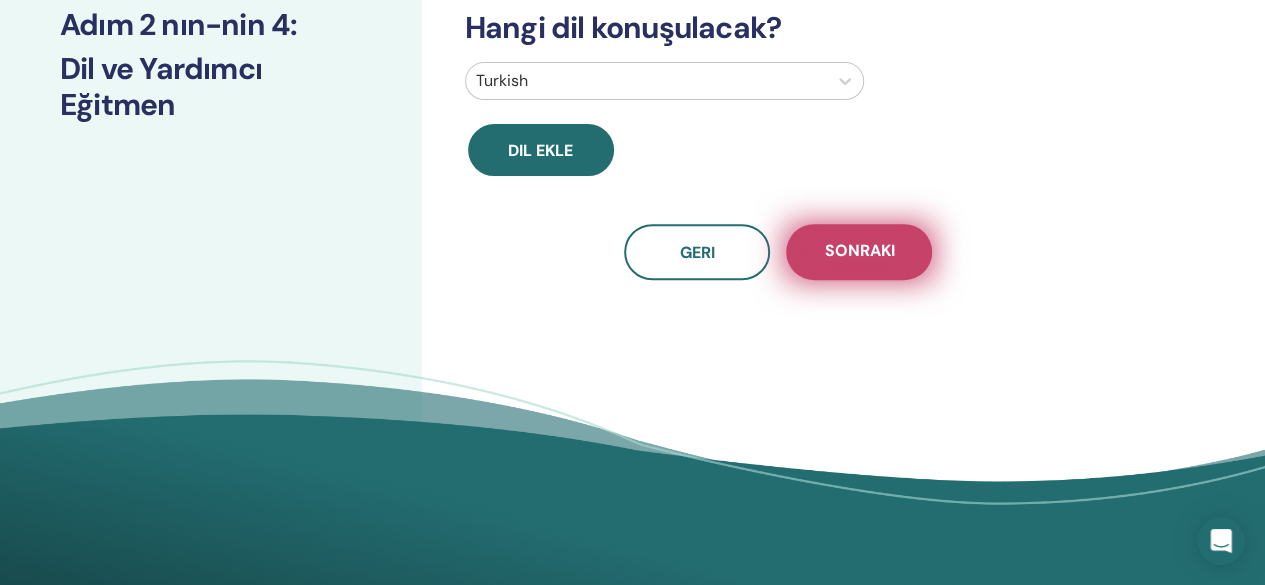 click on "Sonraki" at bounding box center (859, 252) 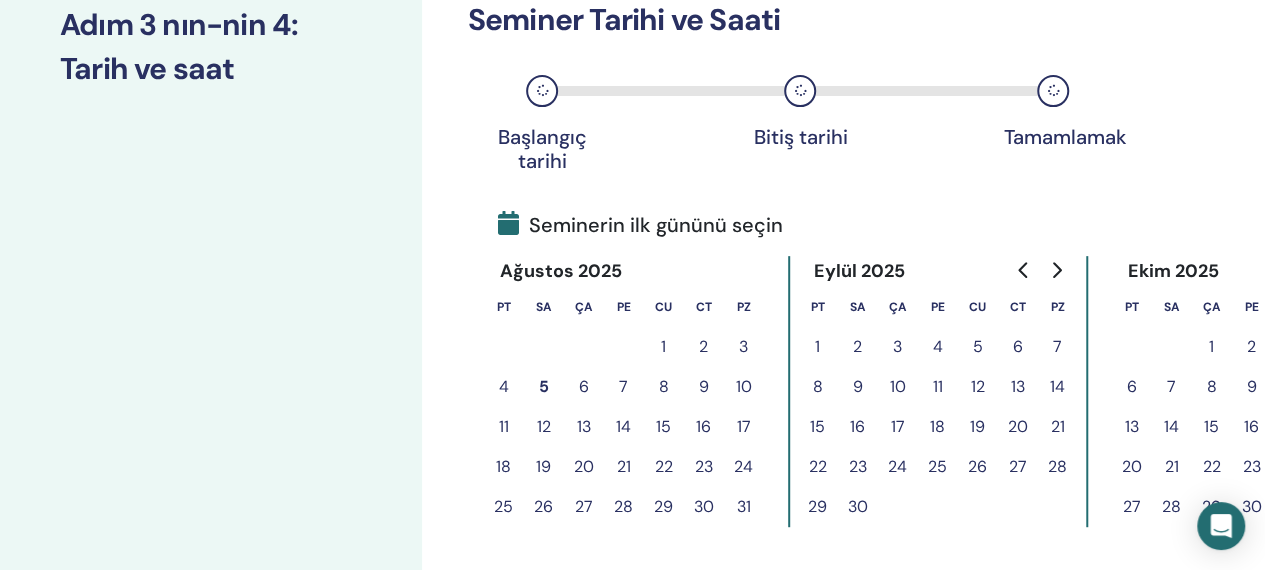 click on "11" at bounding box center [504, 427] 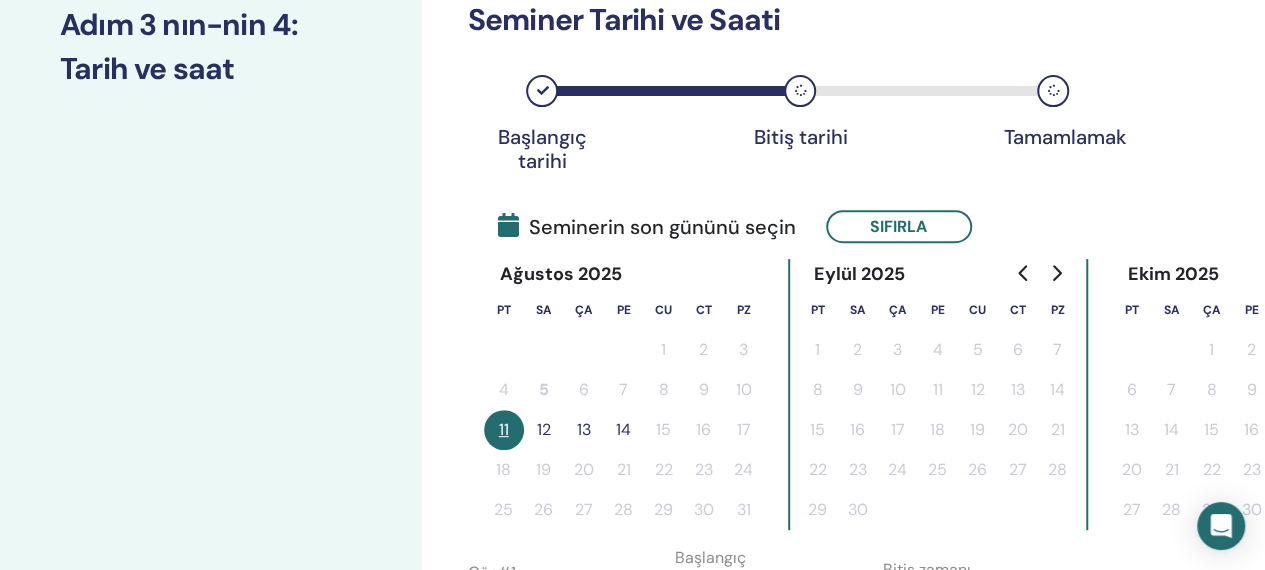 click on "12" at bounding box center [544, 430] 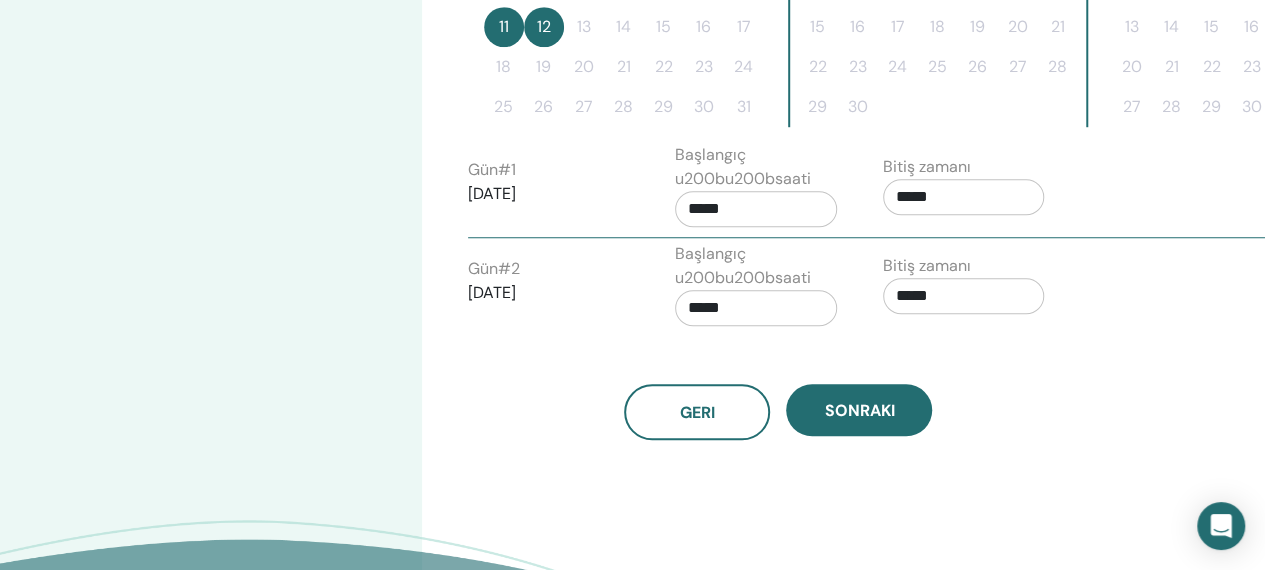 scroll, scrollTop: 703, scrollLeft: 0, axis: vertical 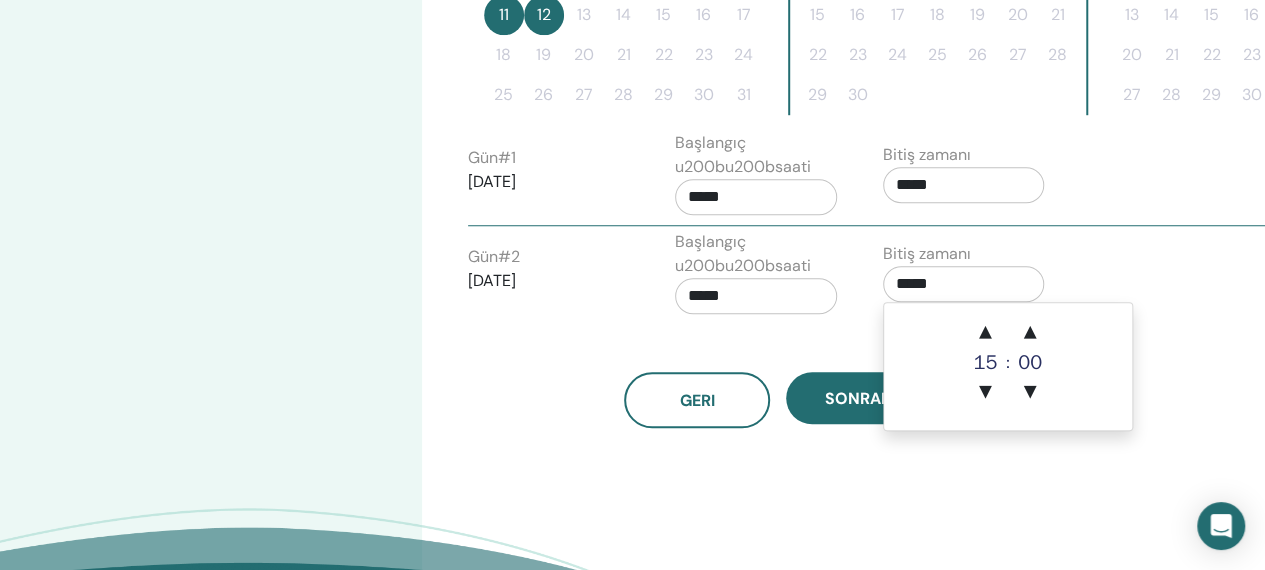 click on "*****" at bounding box center (964, 284) 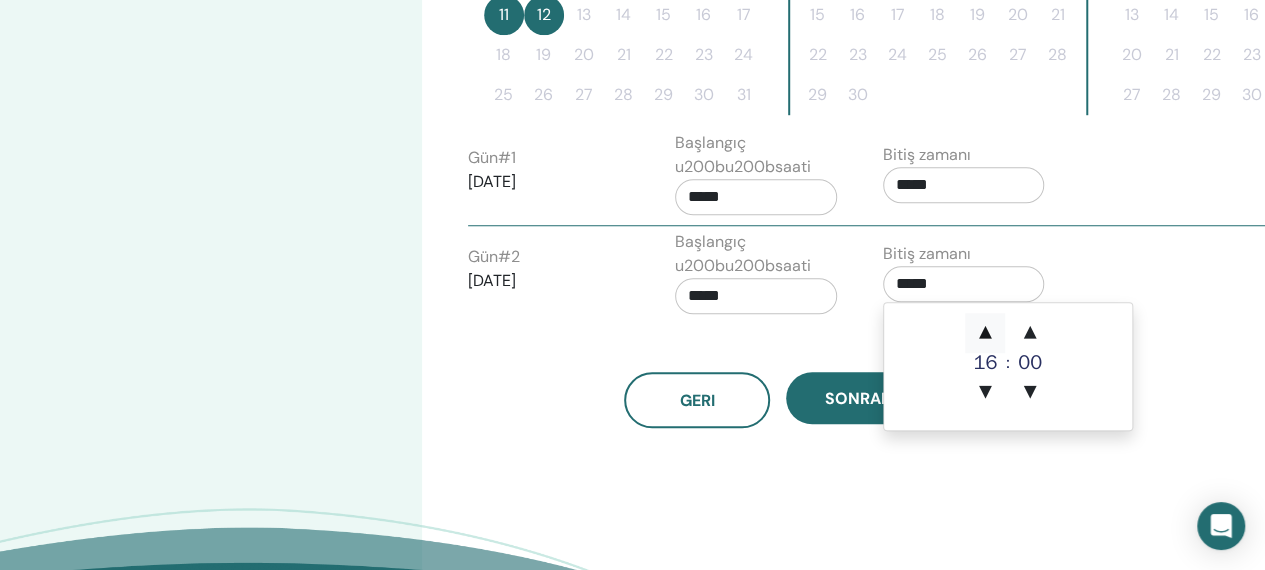 click on "▲" at bounding box center [985, 333] 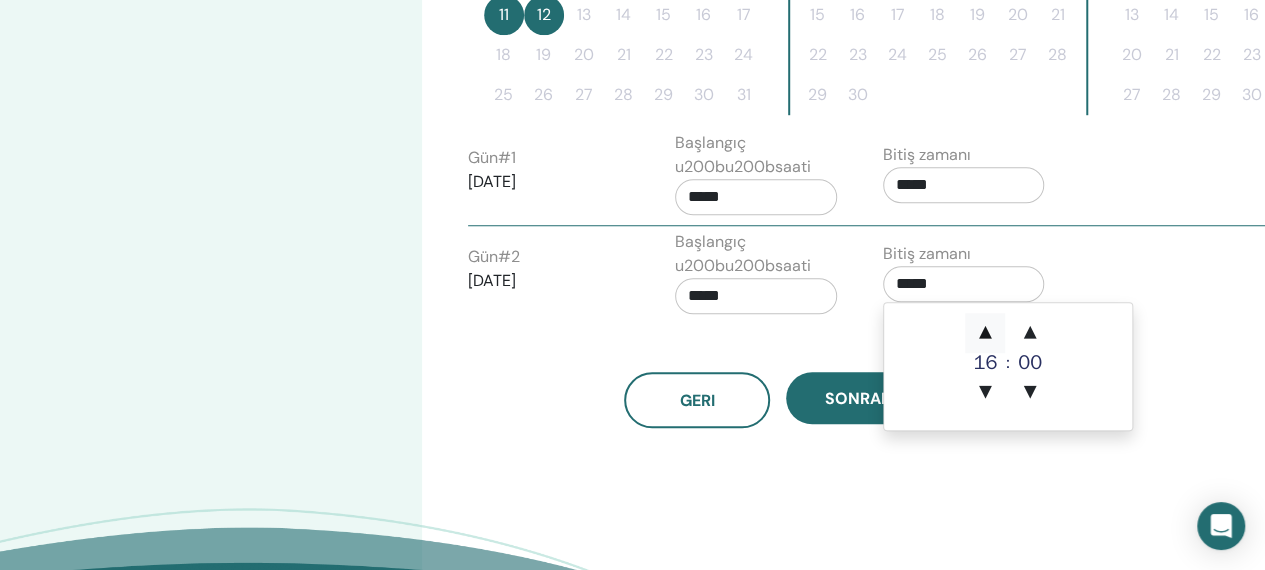 click on "▲" at bounding box center (985, 333) 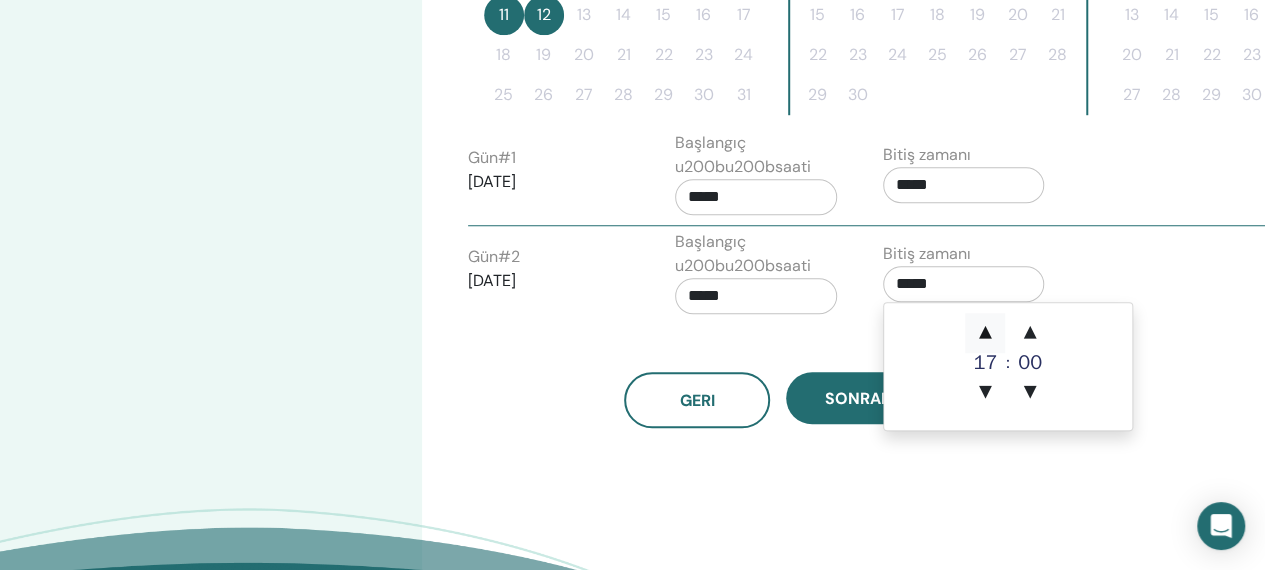 click on "▲" at bounding box center [985, 333] 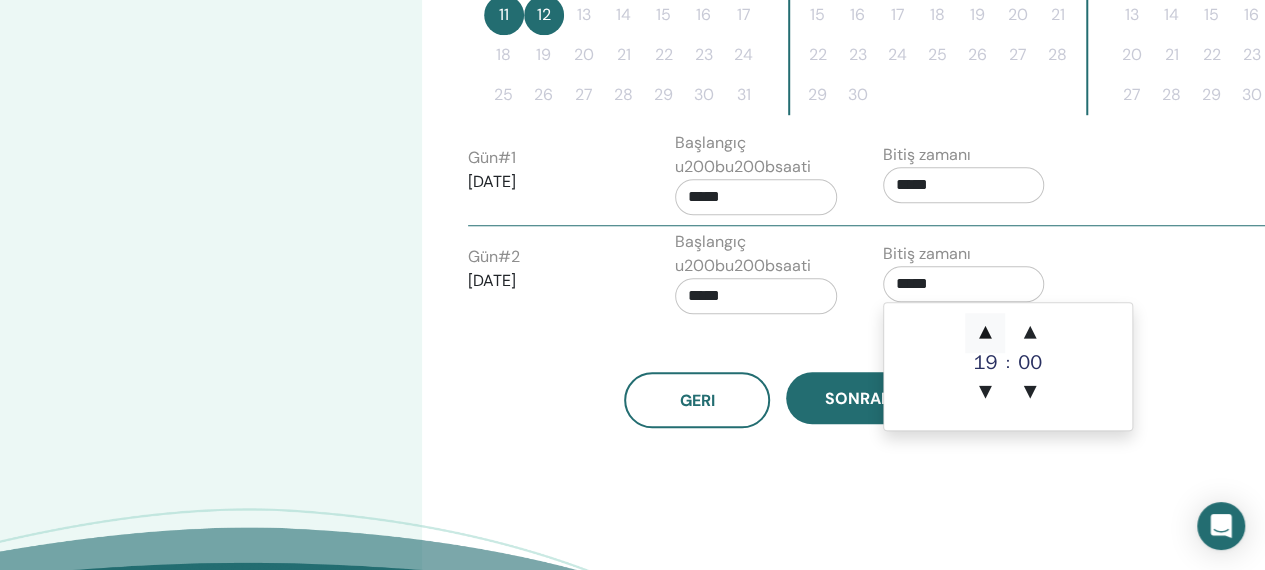click on "▲" at bounding box center [985, 333] 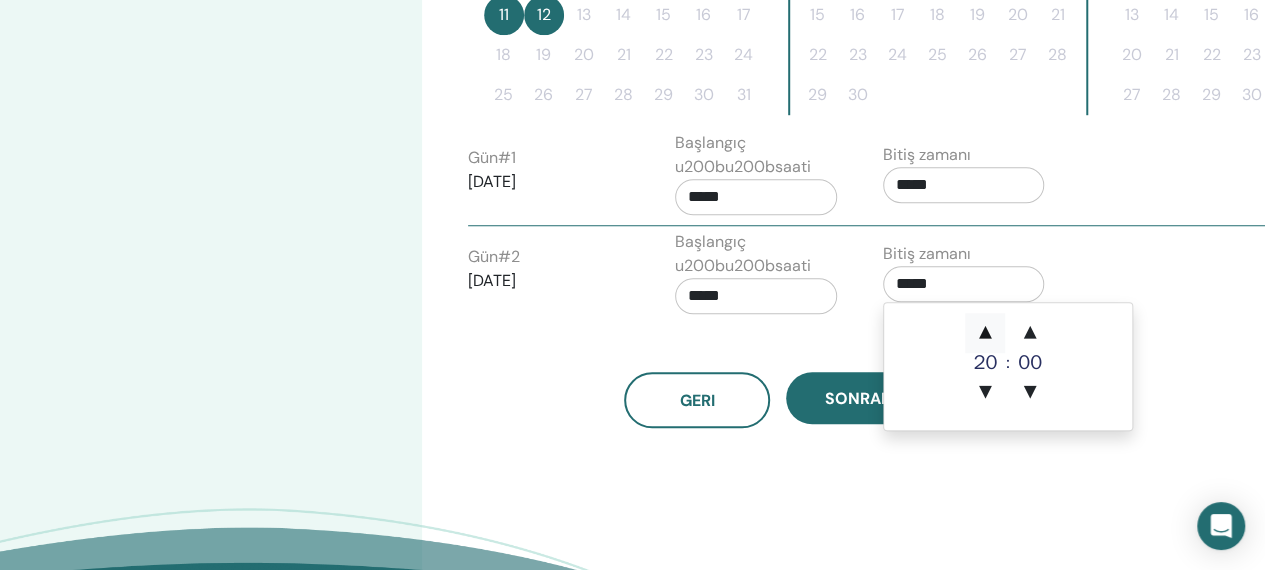 click on "▲" at bounding box center [985, 333] 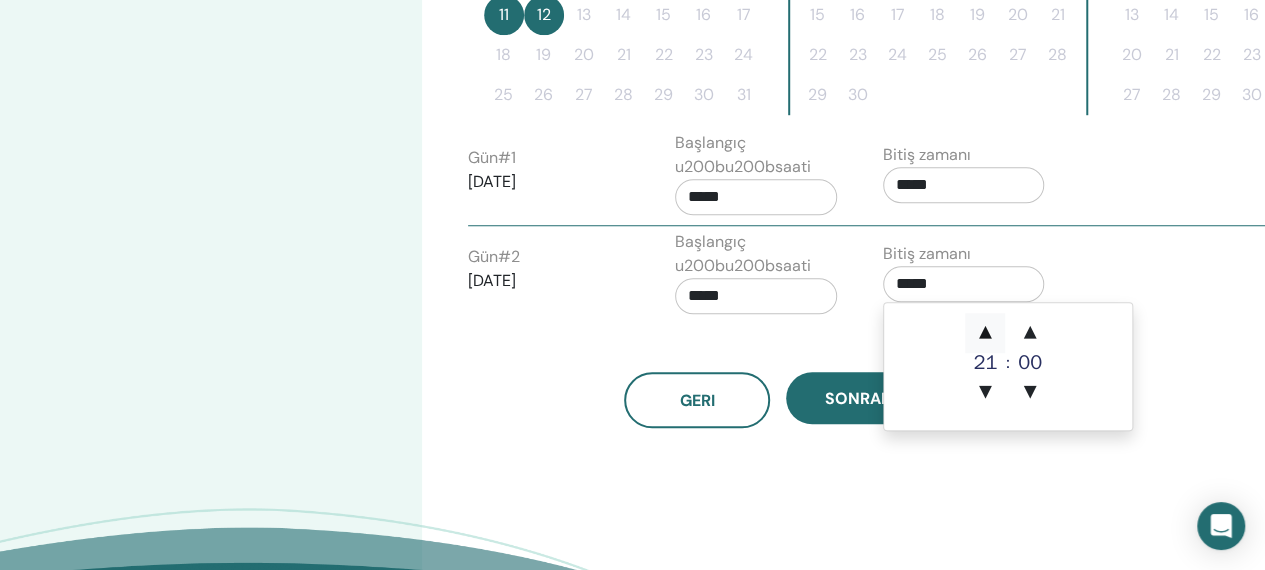 click on "▲" at bounding box center [985, 333] 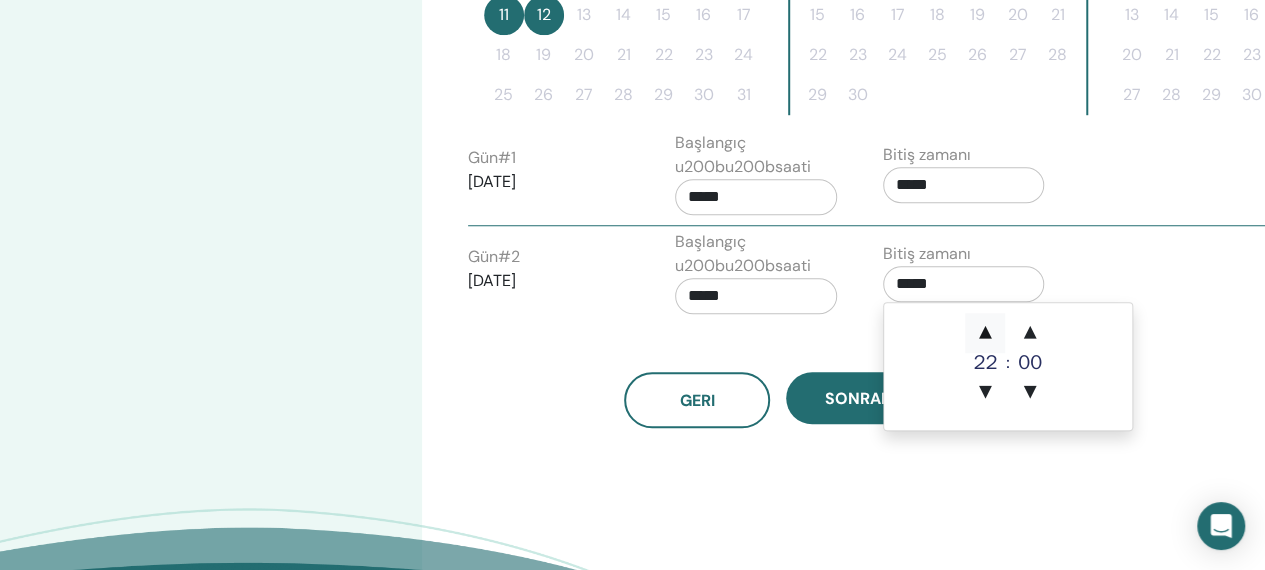 click on "▲" at bounding box center [985, 333] 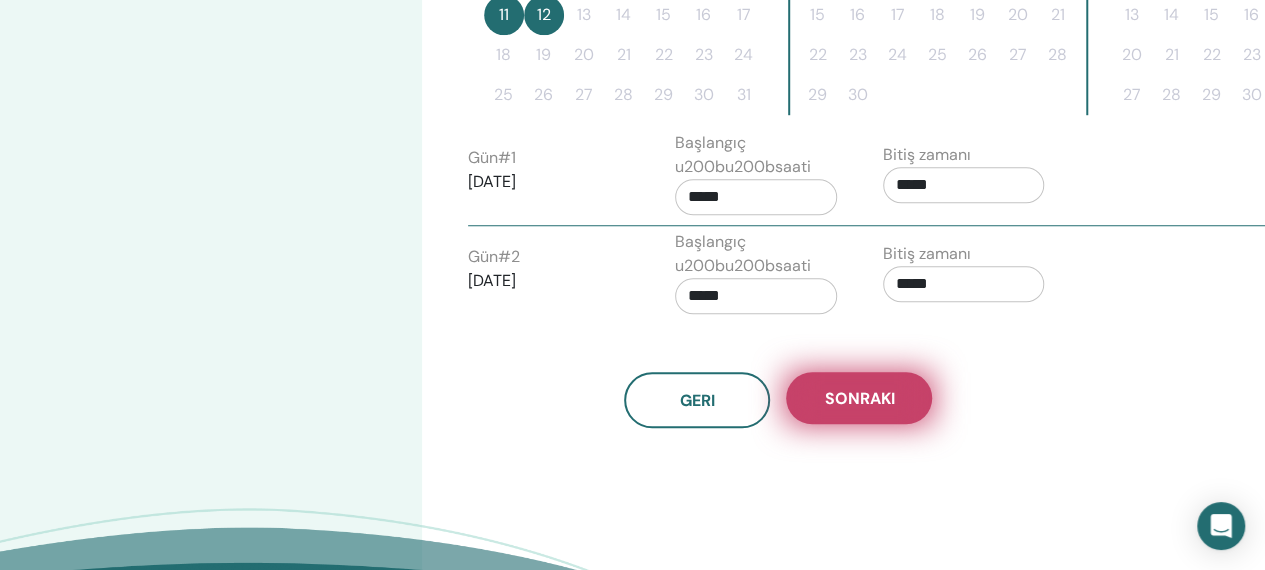 click on "Sonraki" at bounding box center (859, 398) 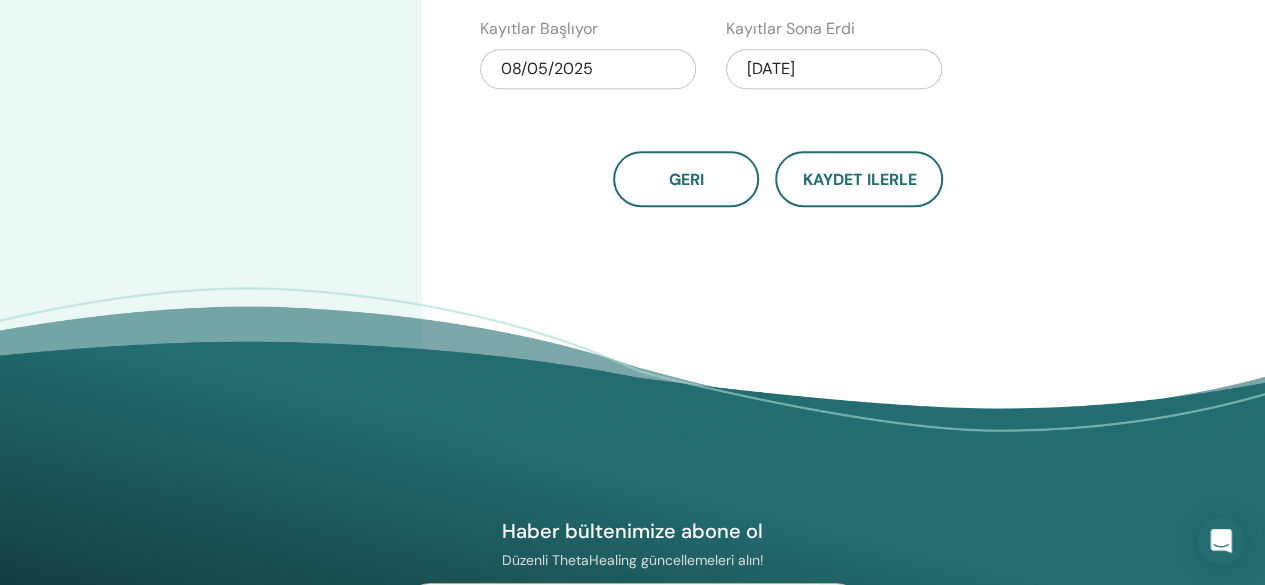 scroll, scrollTop: 0, scrollLeft: 0, axis: both 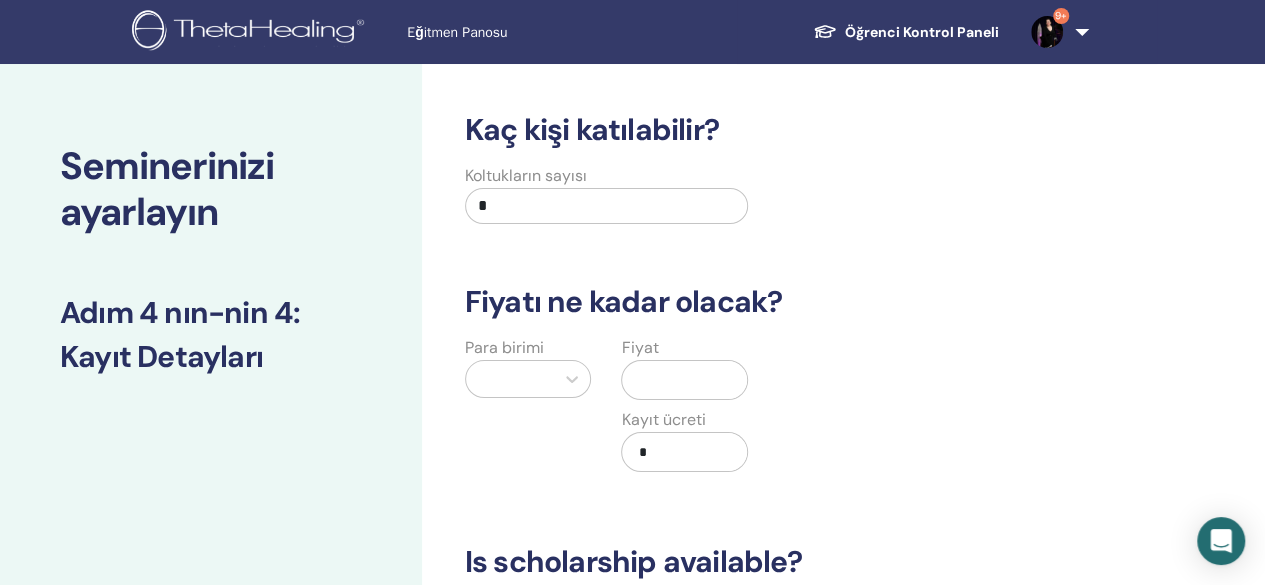 drag, startPoint x: 486, startPoint y: 208, endPoint x: 451, endPoint y: 209, distance: 35.014282 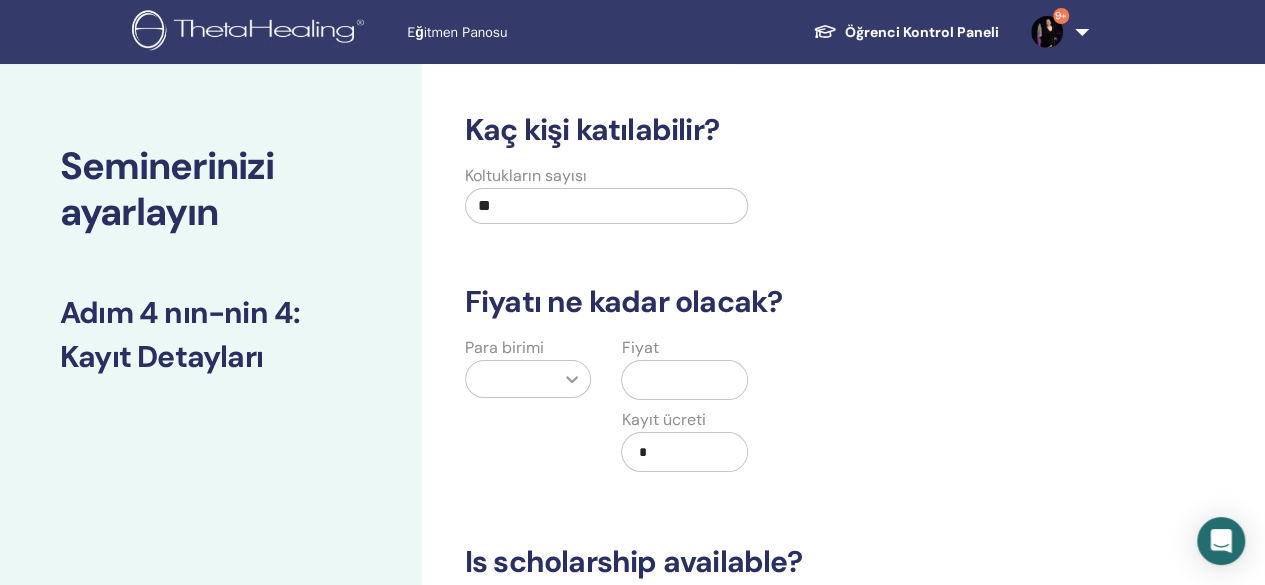type on "**" 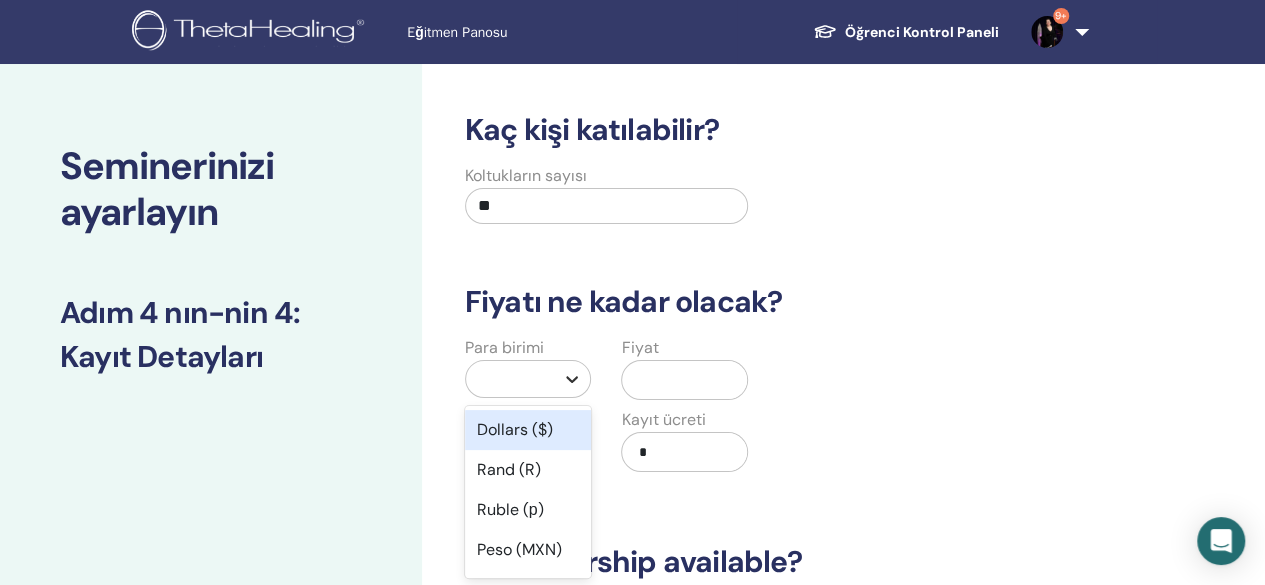 click at bounding box center (572, 379) 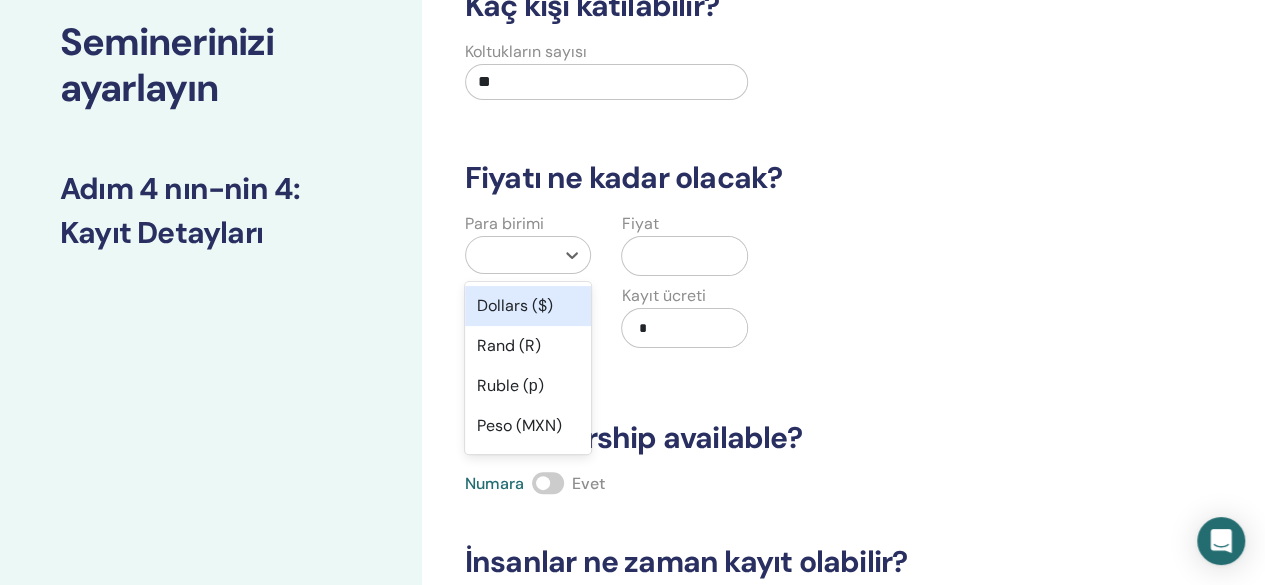 scroll, scrollTop: 128, scrollLeft: 0, axis: vertical 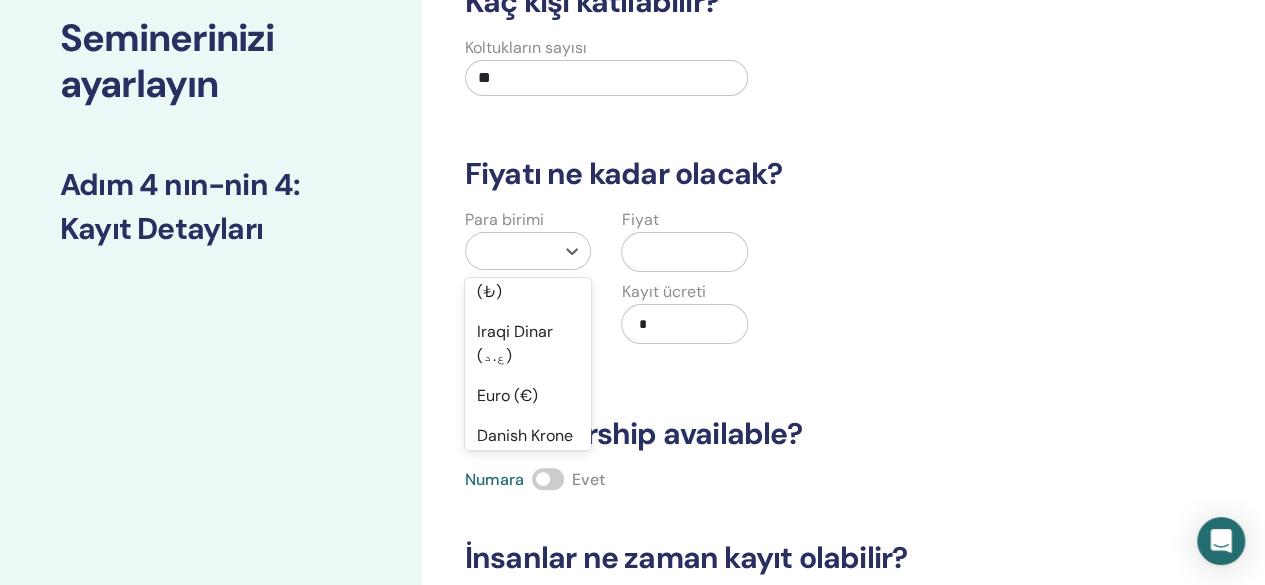 click on "Türk Lirası (₺)" at bounding box center (528, 216) 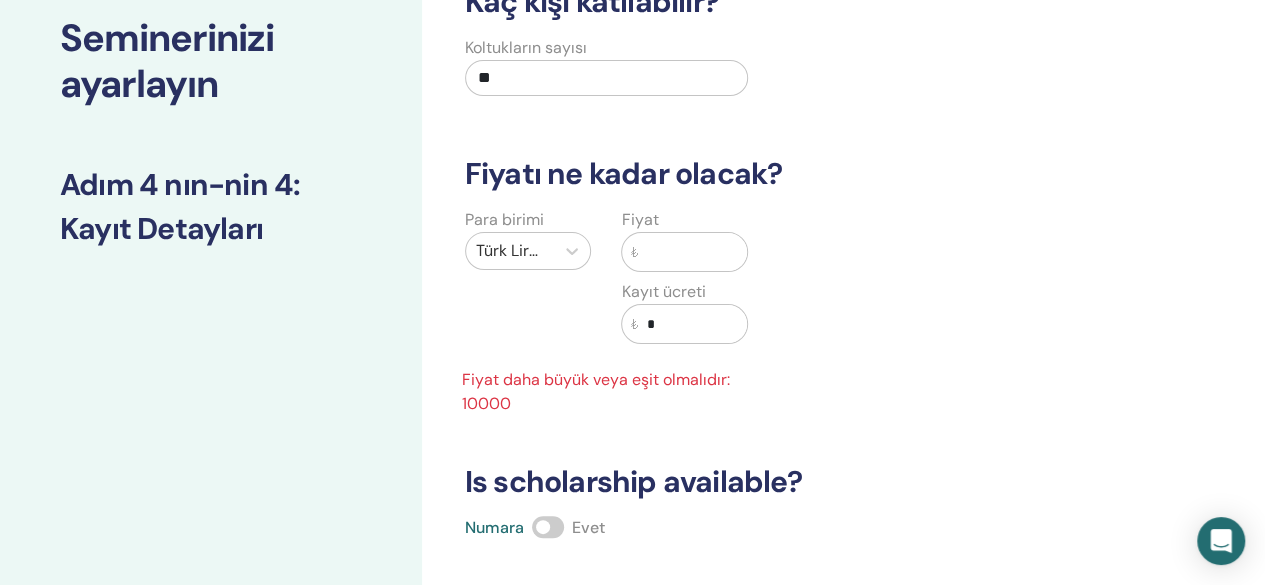 click at bounding box center [692, 252] 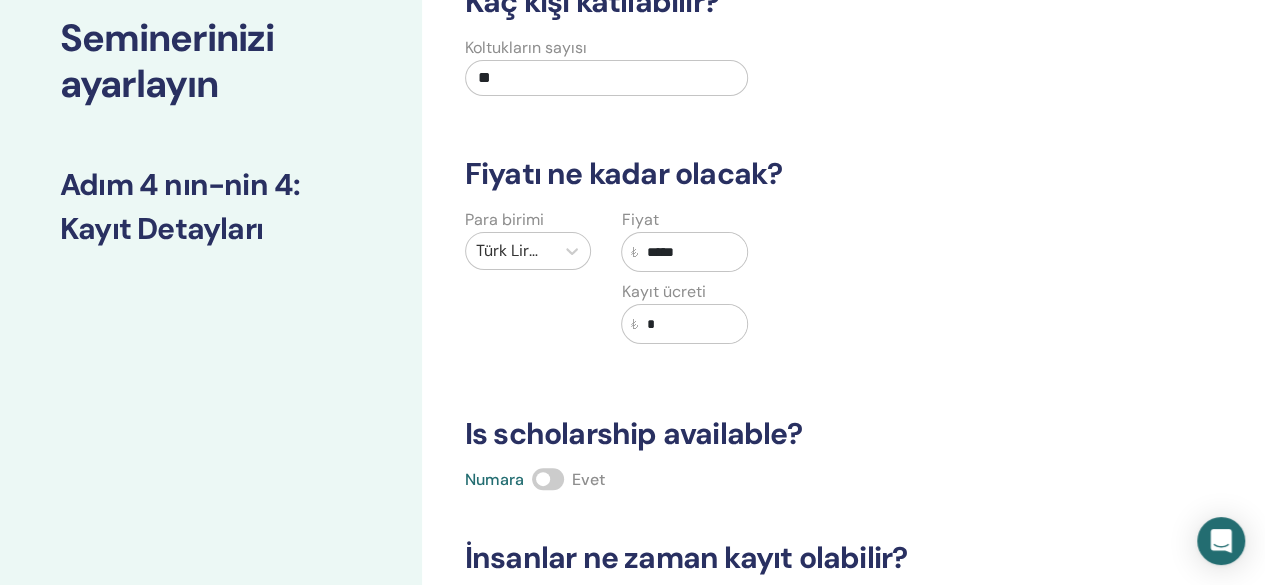 type on "*****" 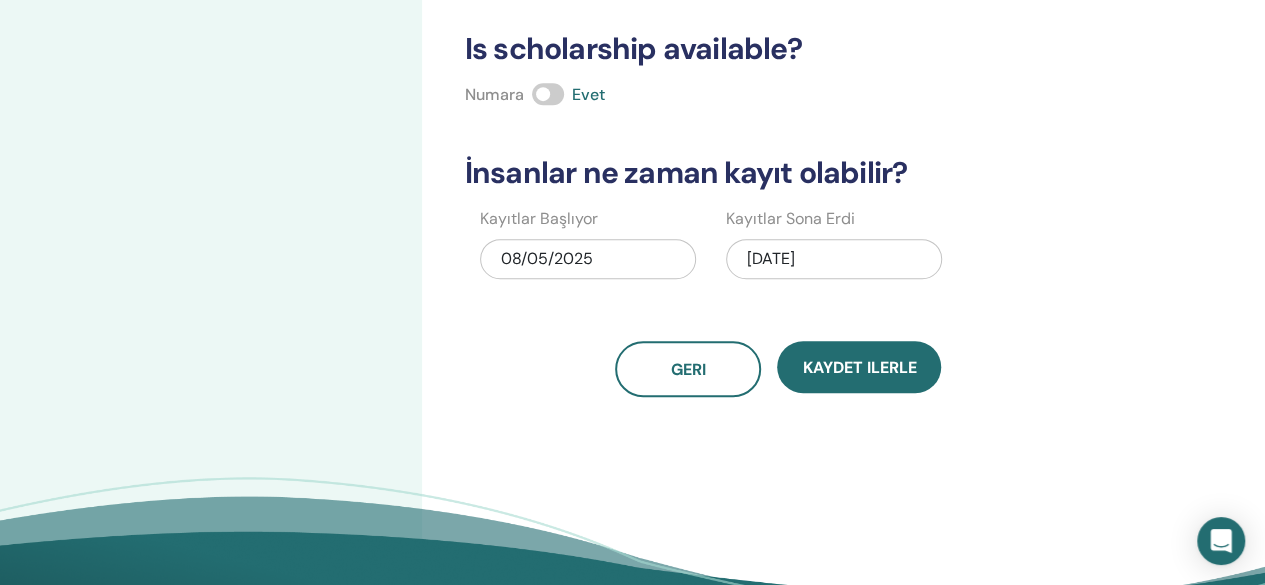 scroll, scrollTop: 515, scrollLeft: 0, axis: vertical 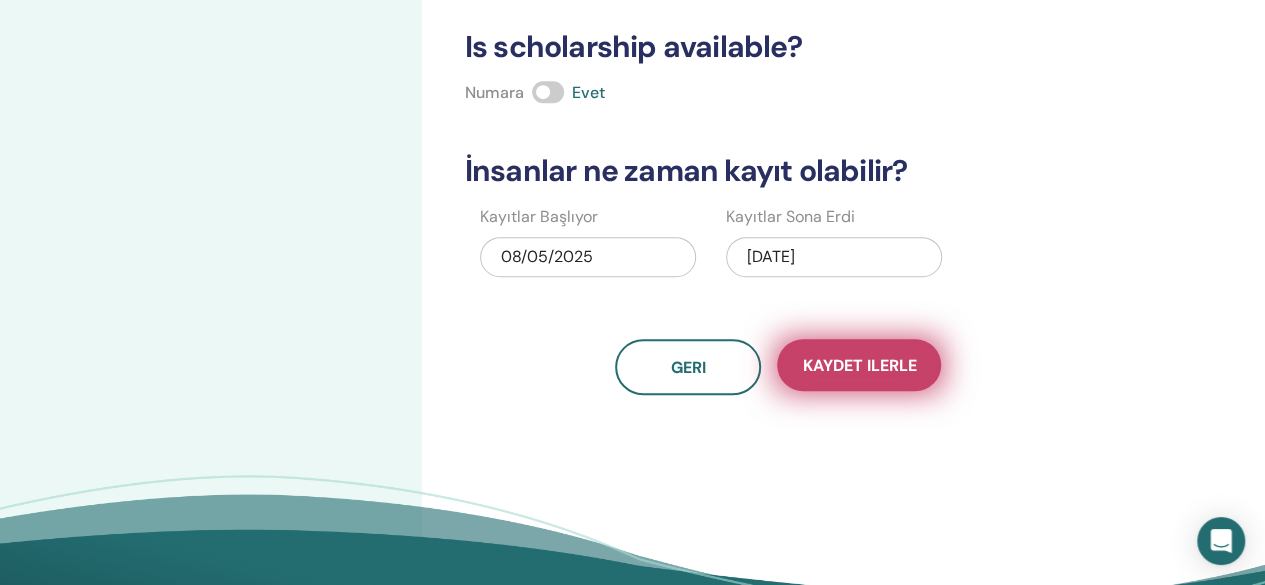 click on "Kaydet ilerle" at bounding box center [859, 365] 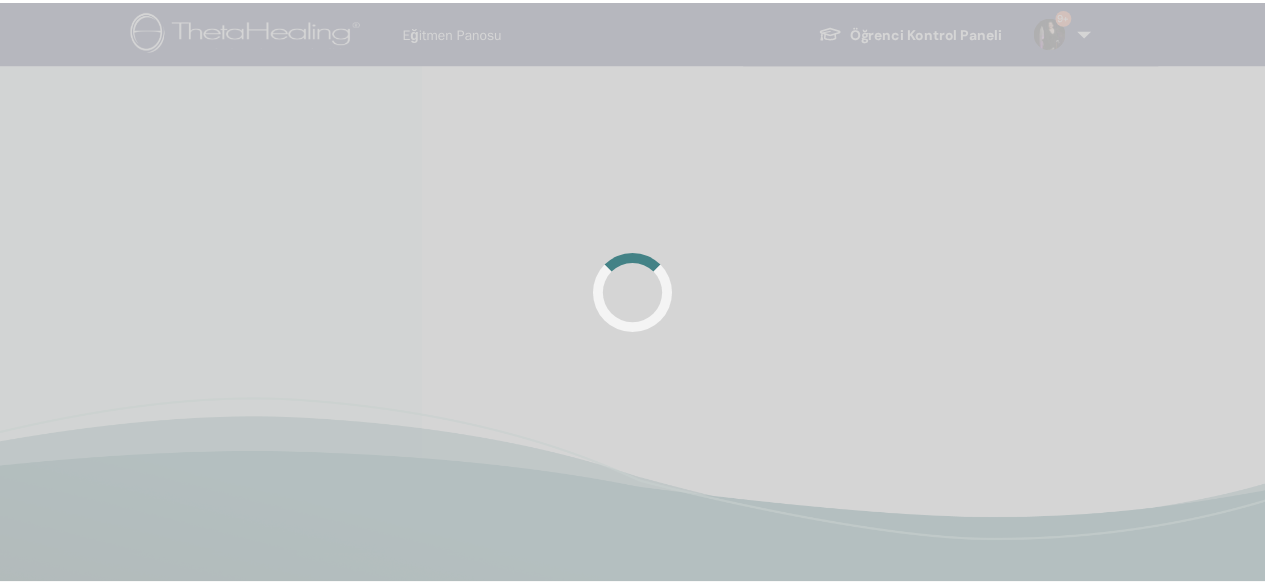 scroll, scrollTop: 0, scrollLeft: 0, axis: both 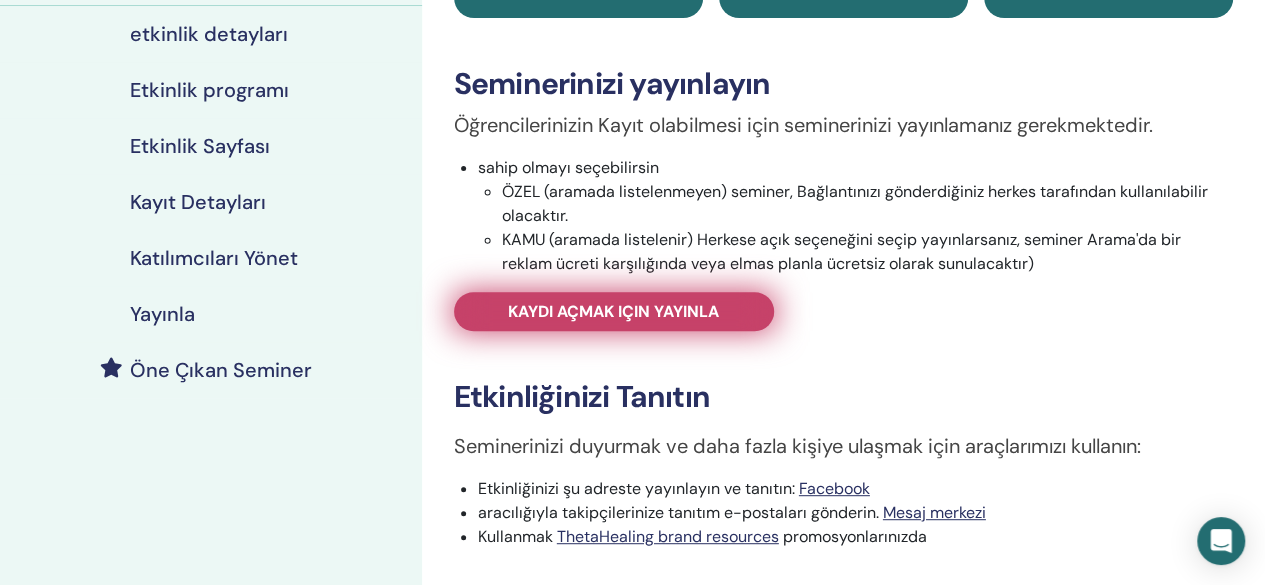 click on "Kaydı açmak için yayınla" at bounding box center (613, 311) 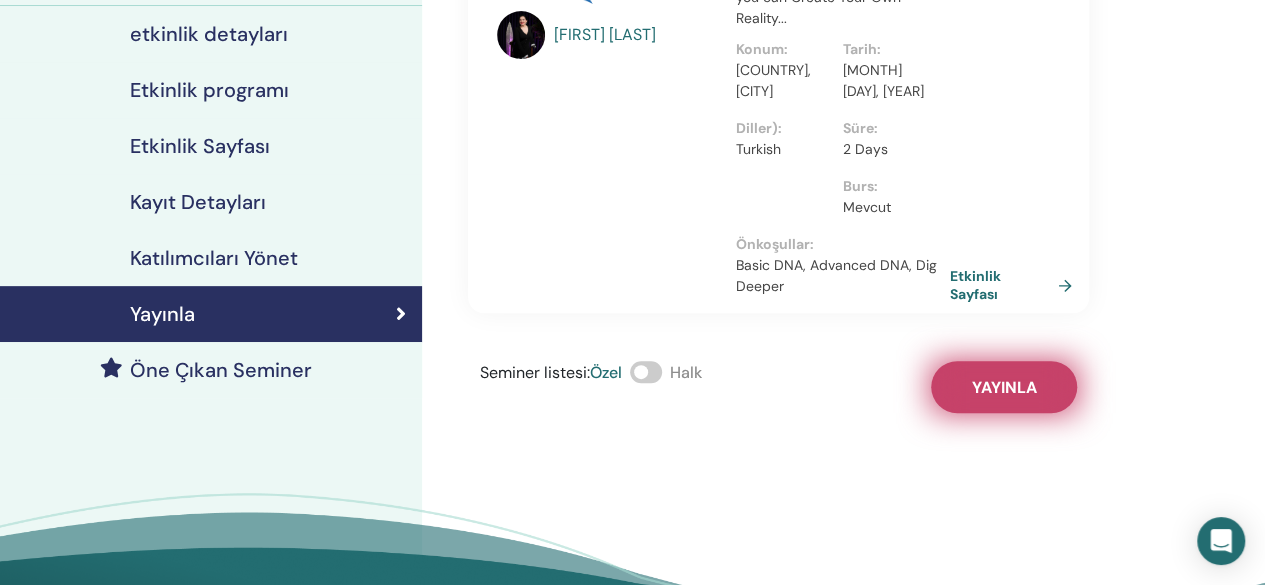 click on "Yayınla" at bounding box center (1003, 387) 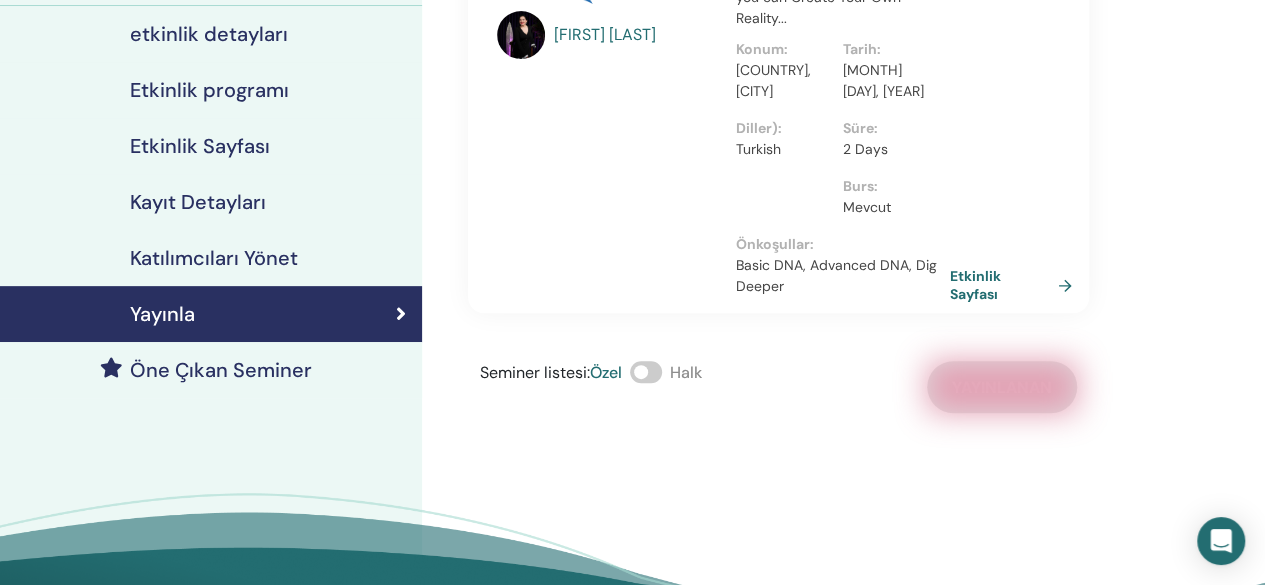 scroll, scrollTop: 0, scrollLeft: 0, axis: both 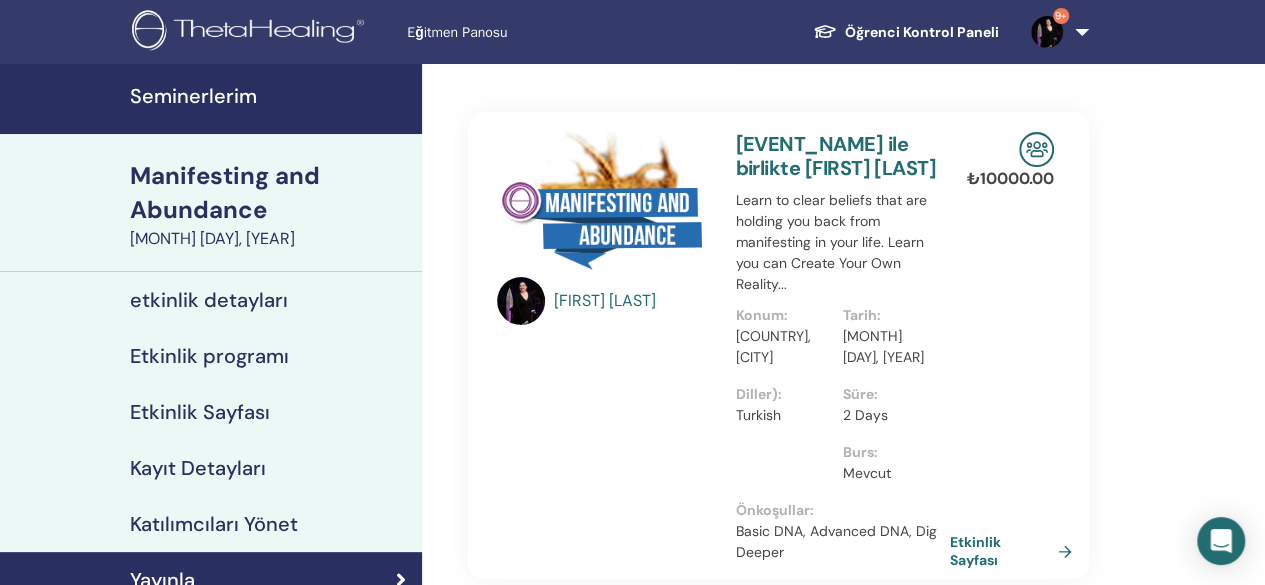 click on "Manifesting and Abundance" at bounding box center (270, 193) 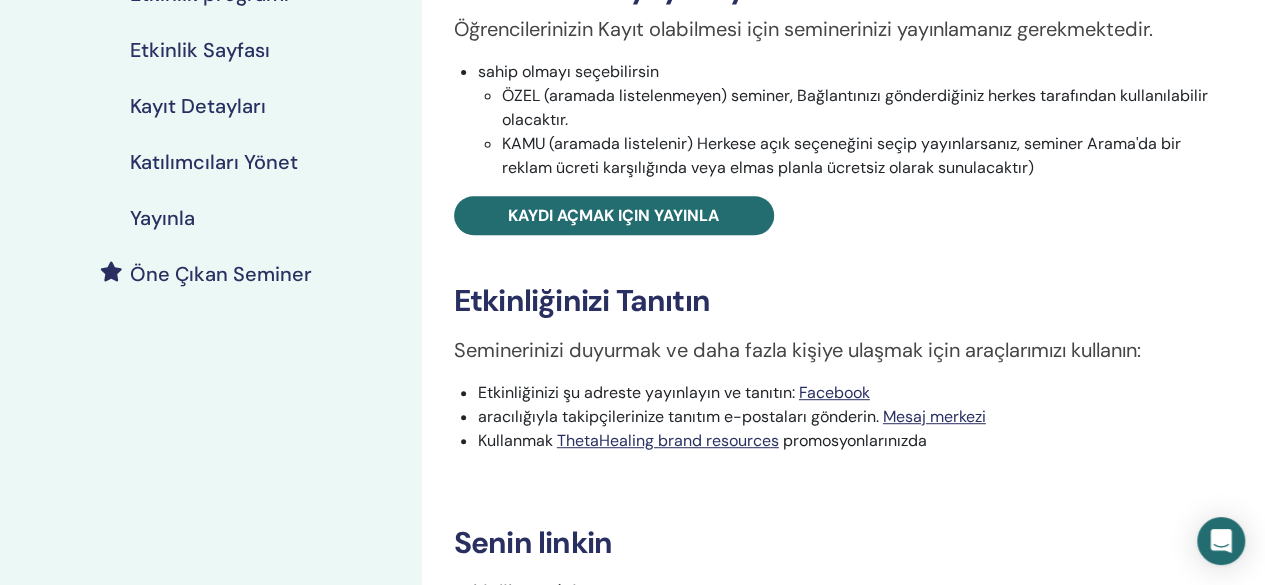 scroll, scrollTop: 384, scrollLeft: 0, axis: vertical 